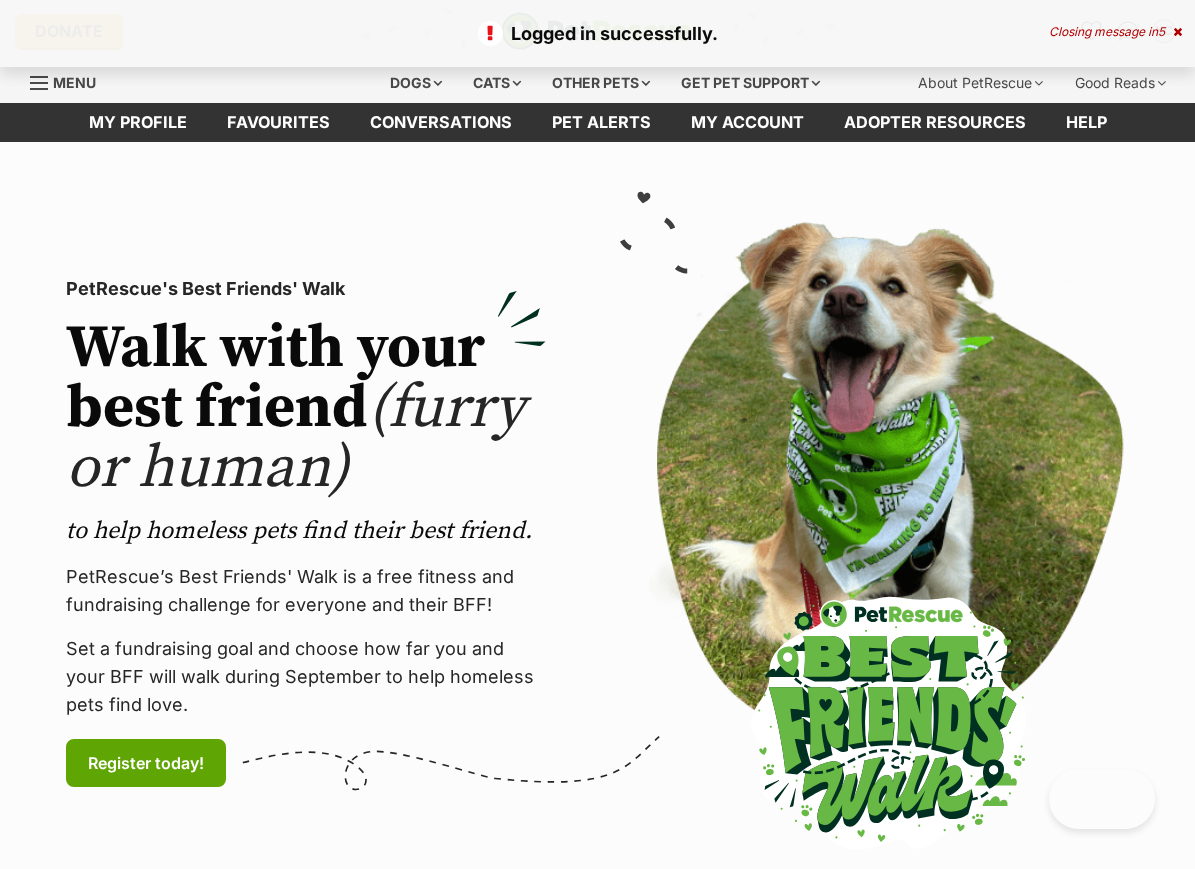 scroll, scrollTop: 0, scrollLeft: 0, axis: both 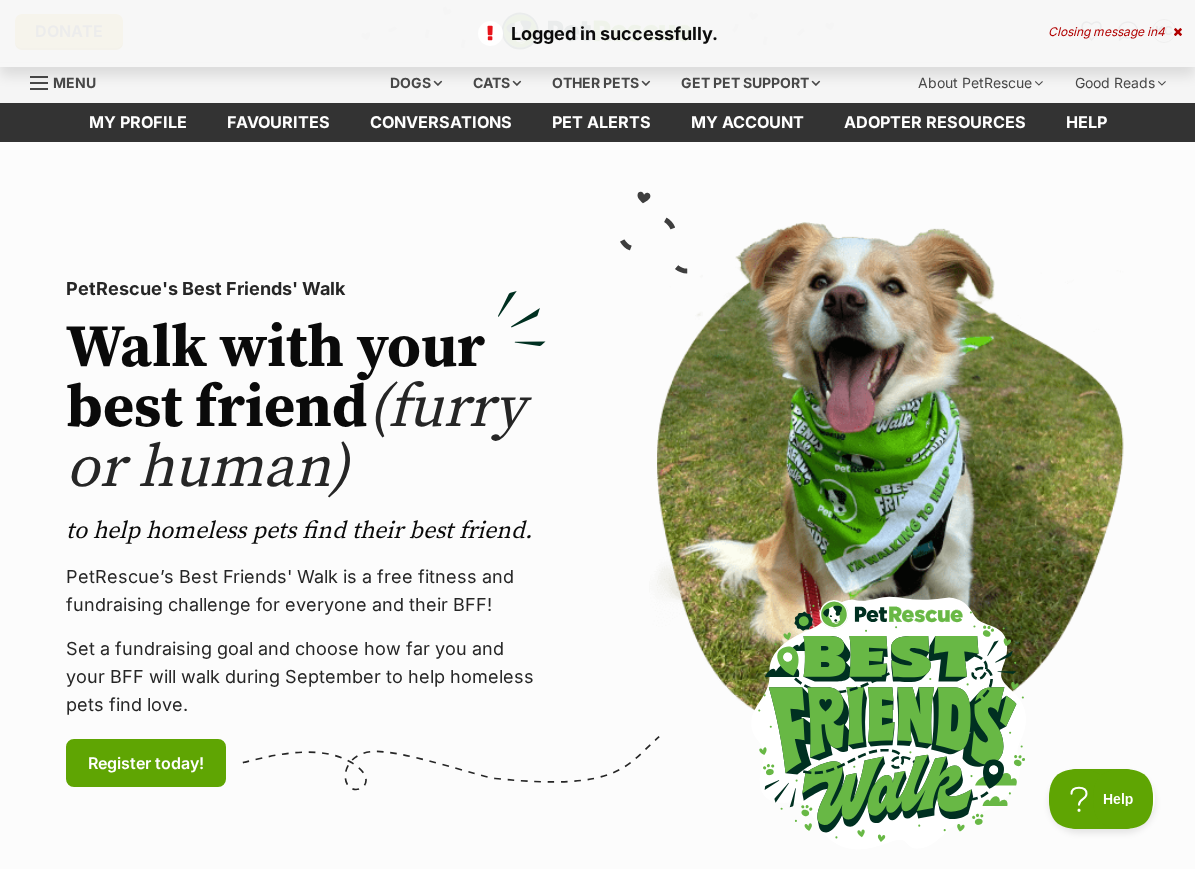 click on "Closing message in
4" at bounding box center (1115, 32) 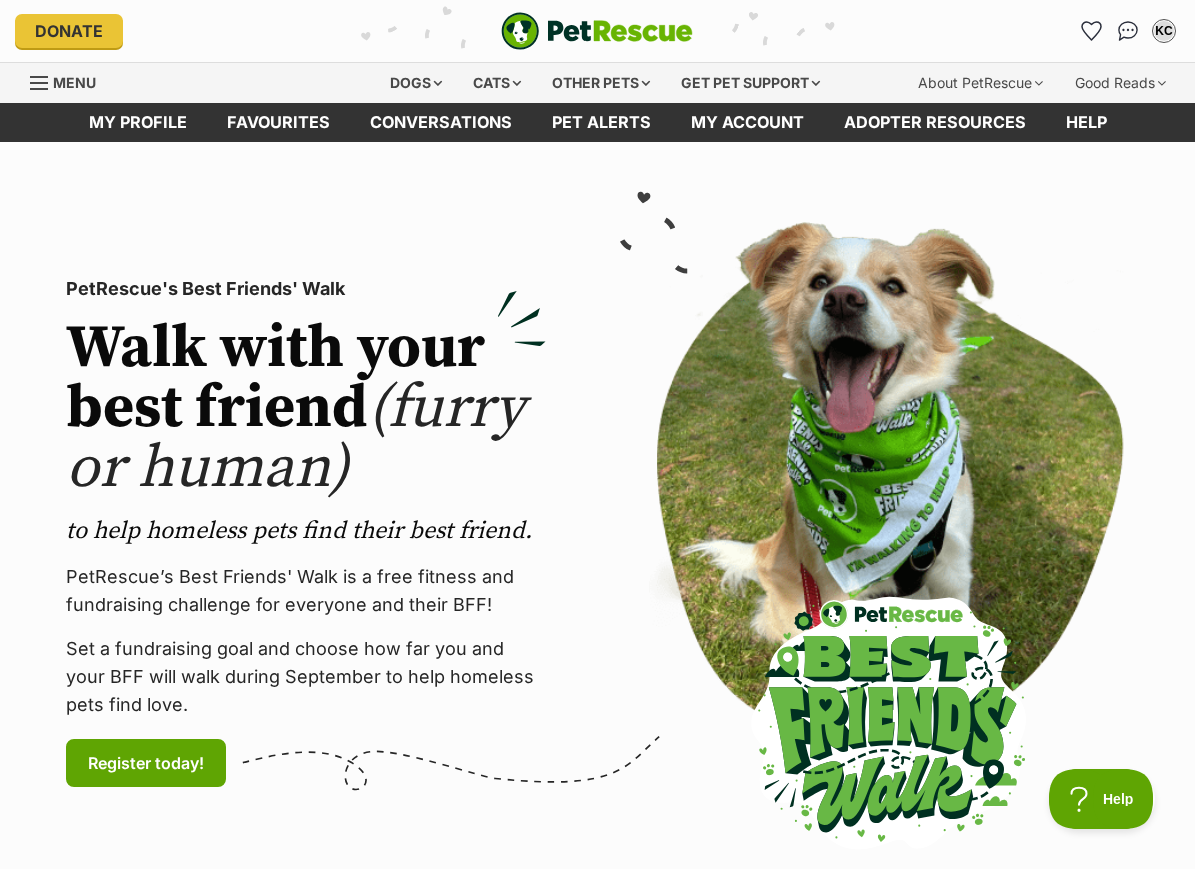 scroll, scrollTop: 0, scrollLeft: 0, axis: both 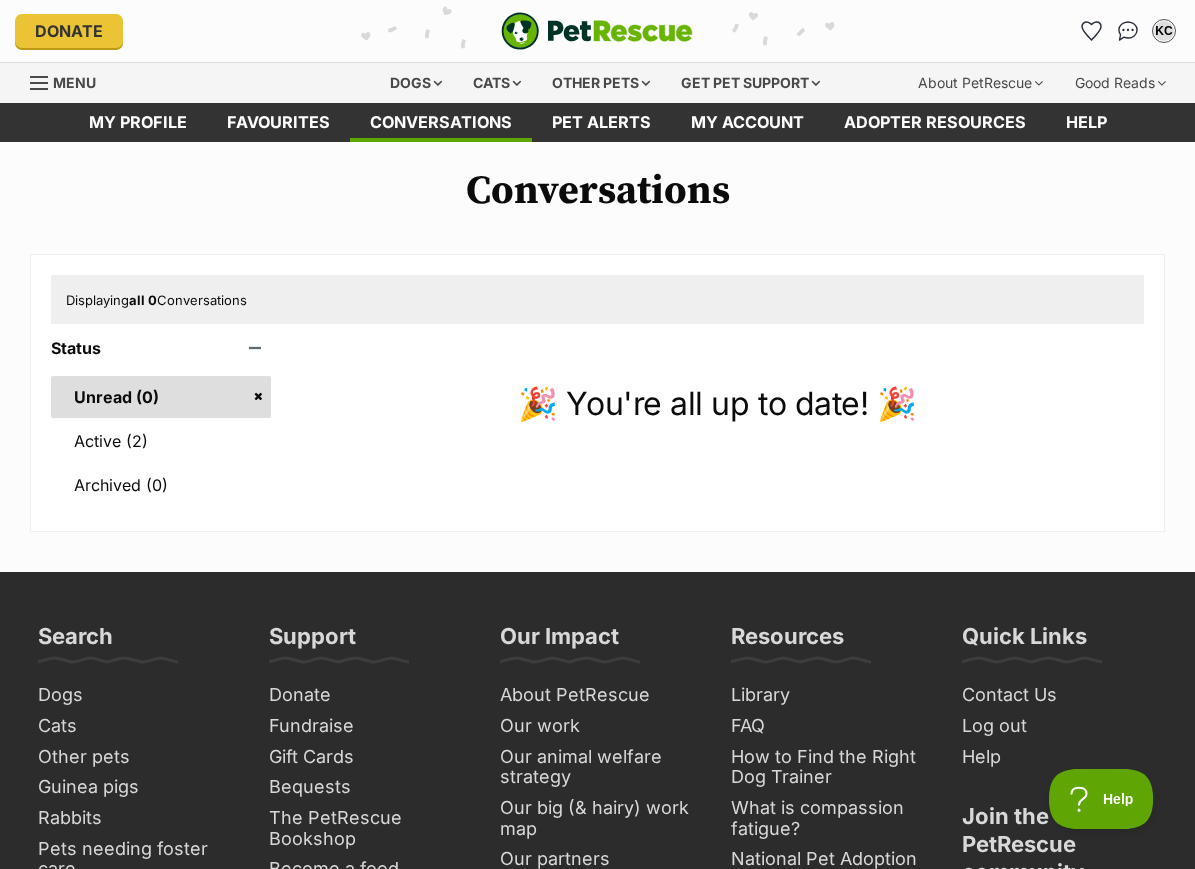 click on "KC" at bounding box center (1164, 31) 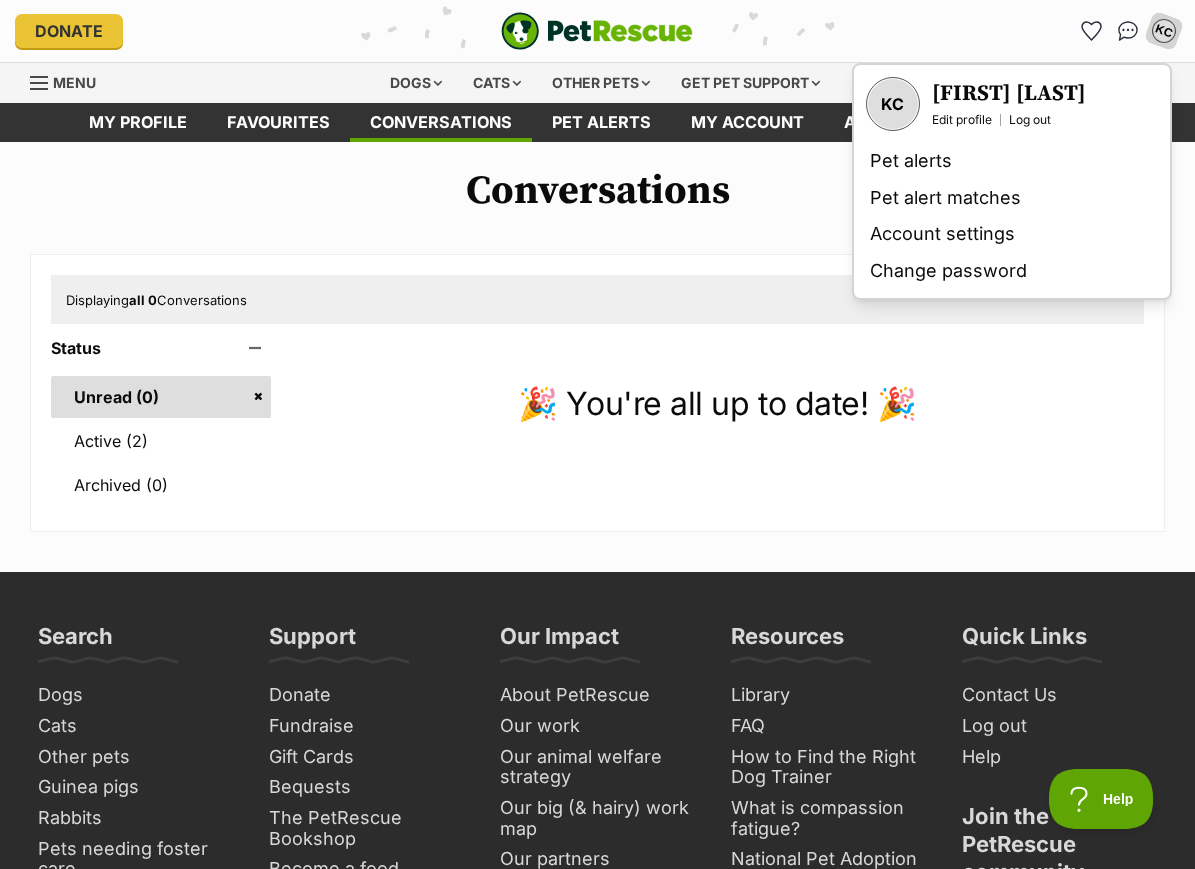 scroll, scrollTop: 0, scrollLeft: 0, axis: both 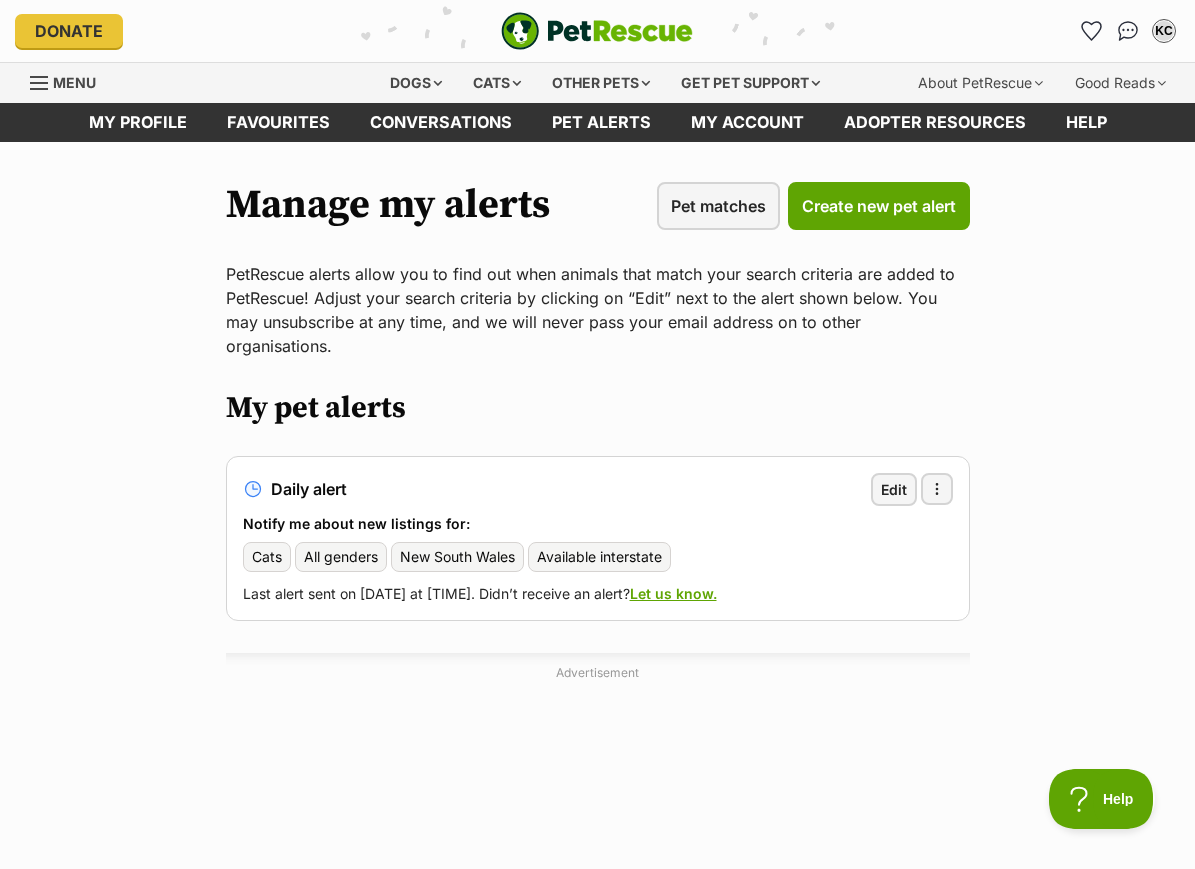 click on "Pet matches" at bounding box center [718, 206] 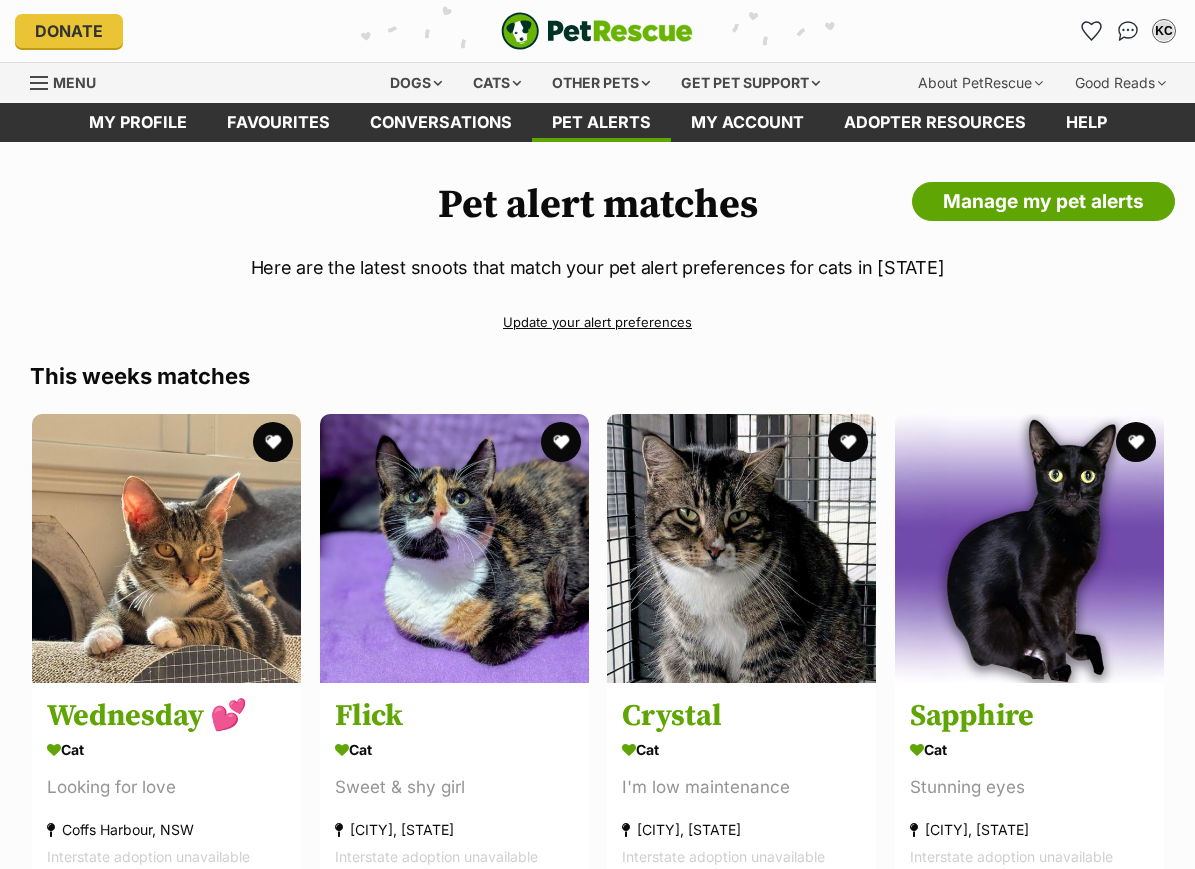 scroll, scrollTop: 0, scrollLeft: 0, axis: both 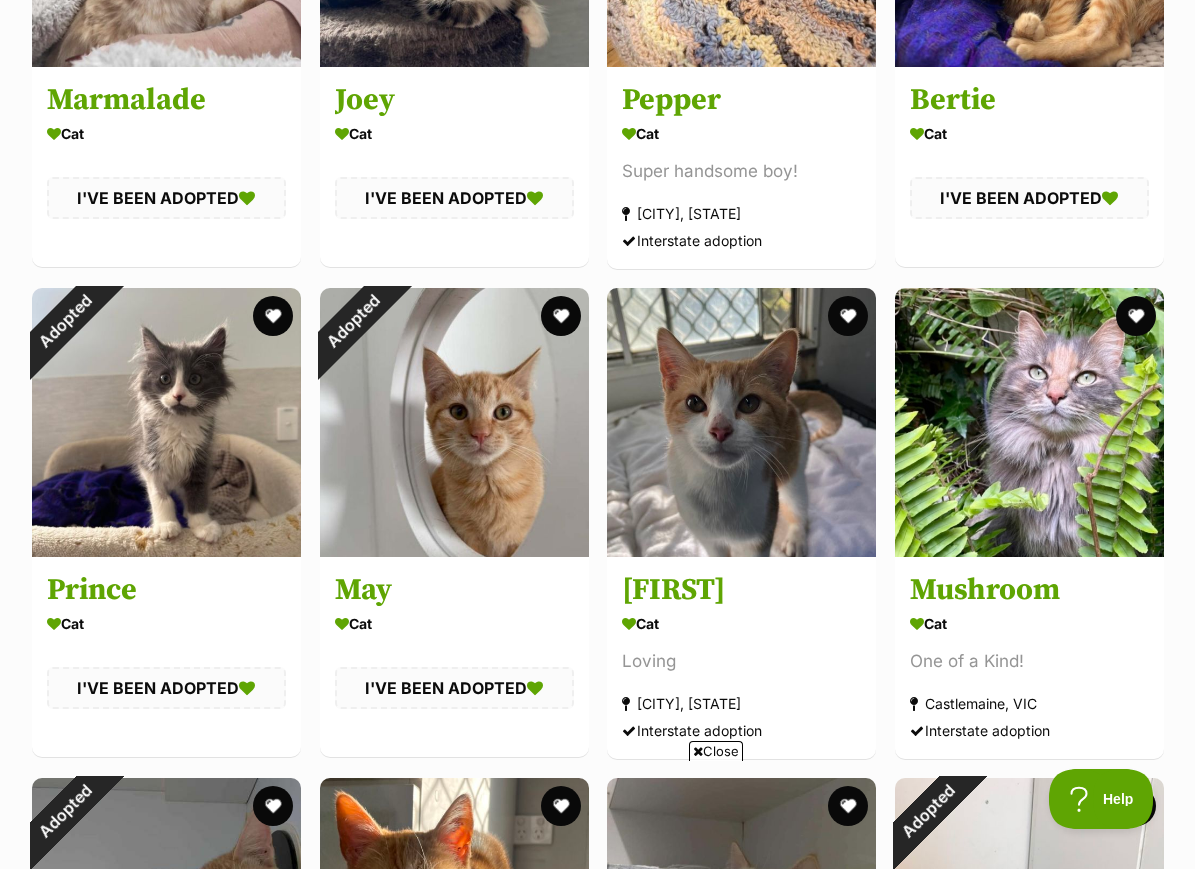 click at bounding box center [1029, 422] 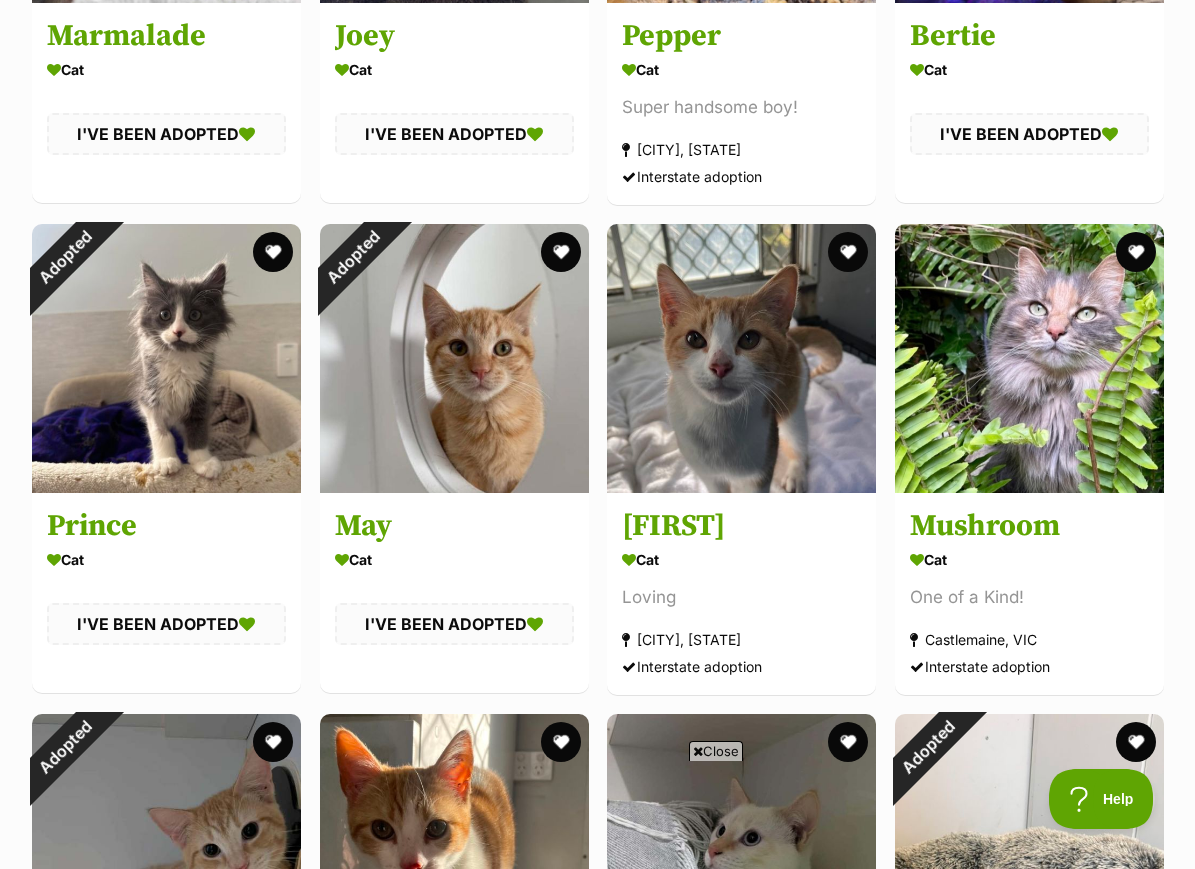 scroll, scrollTop: 0, scrollLeft: 0, axis: both 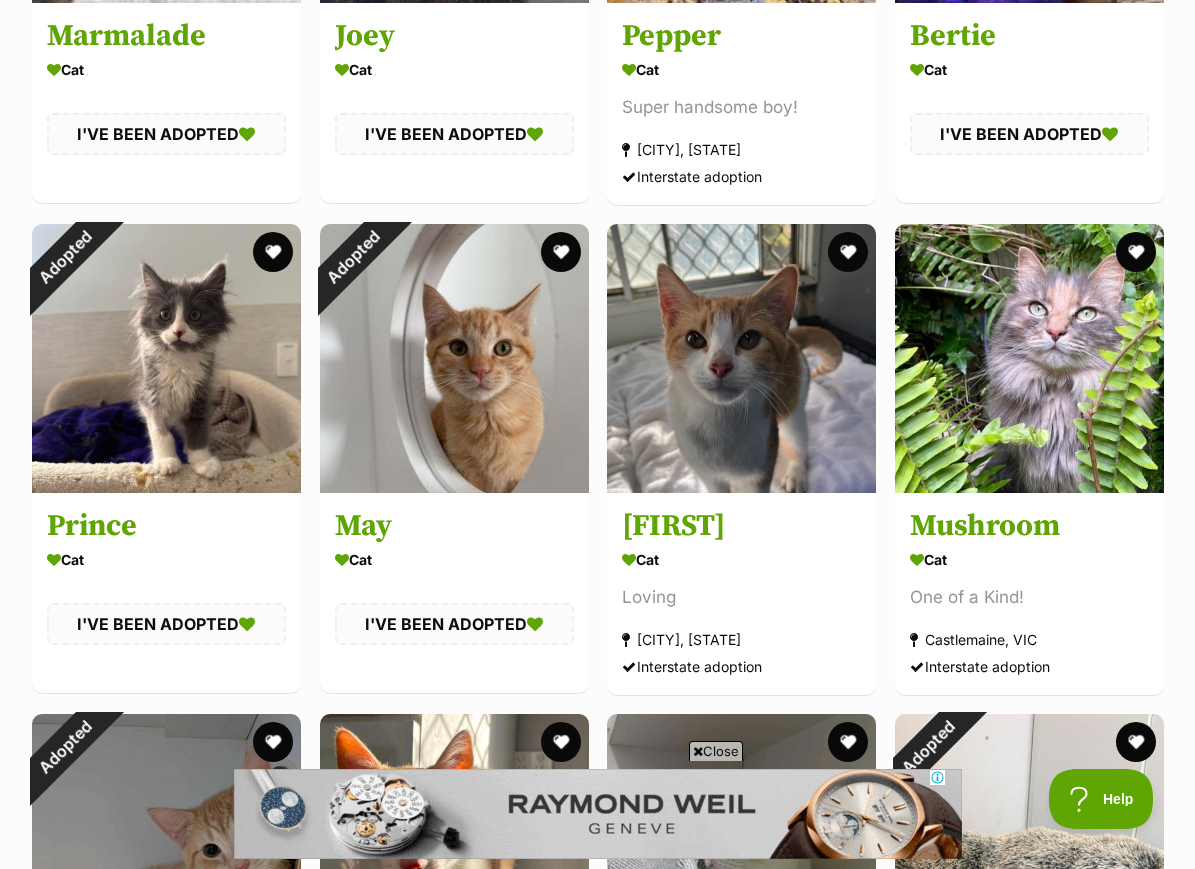 click at bounding box center [741, 358] 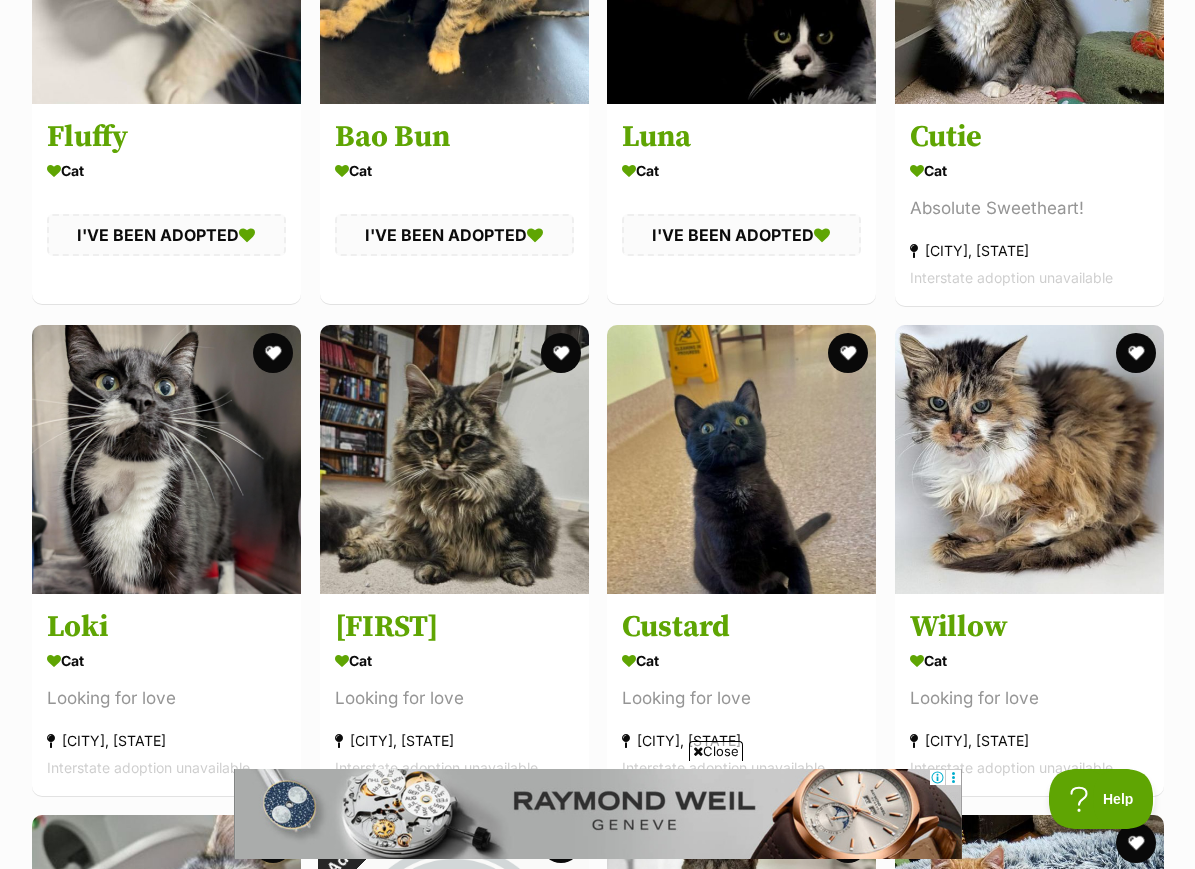 scroll, scrollTop: 6474, scrollLeft: 0, axis: vertical 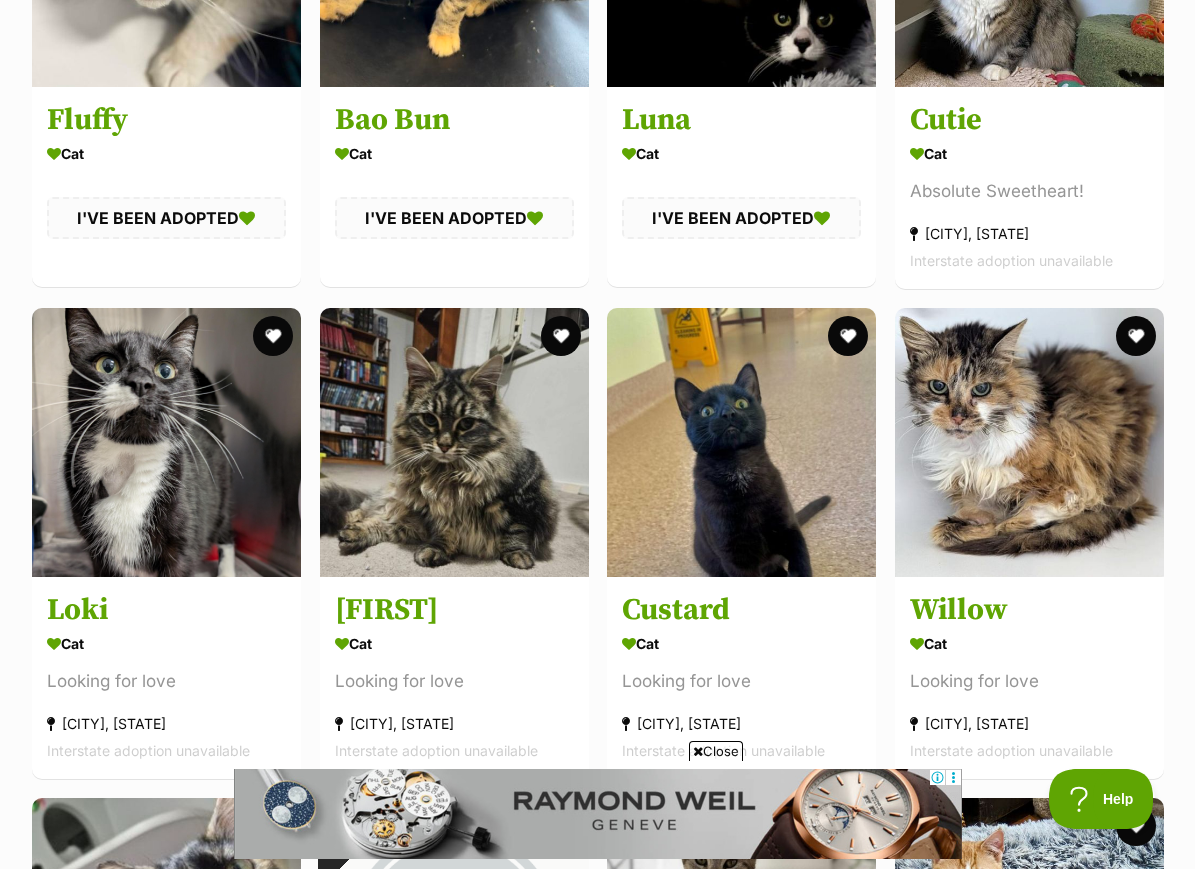 click at bounding box center (1029, 442) 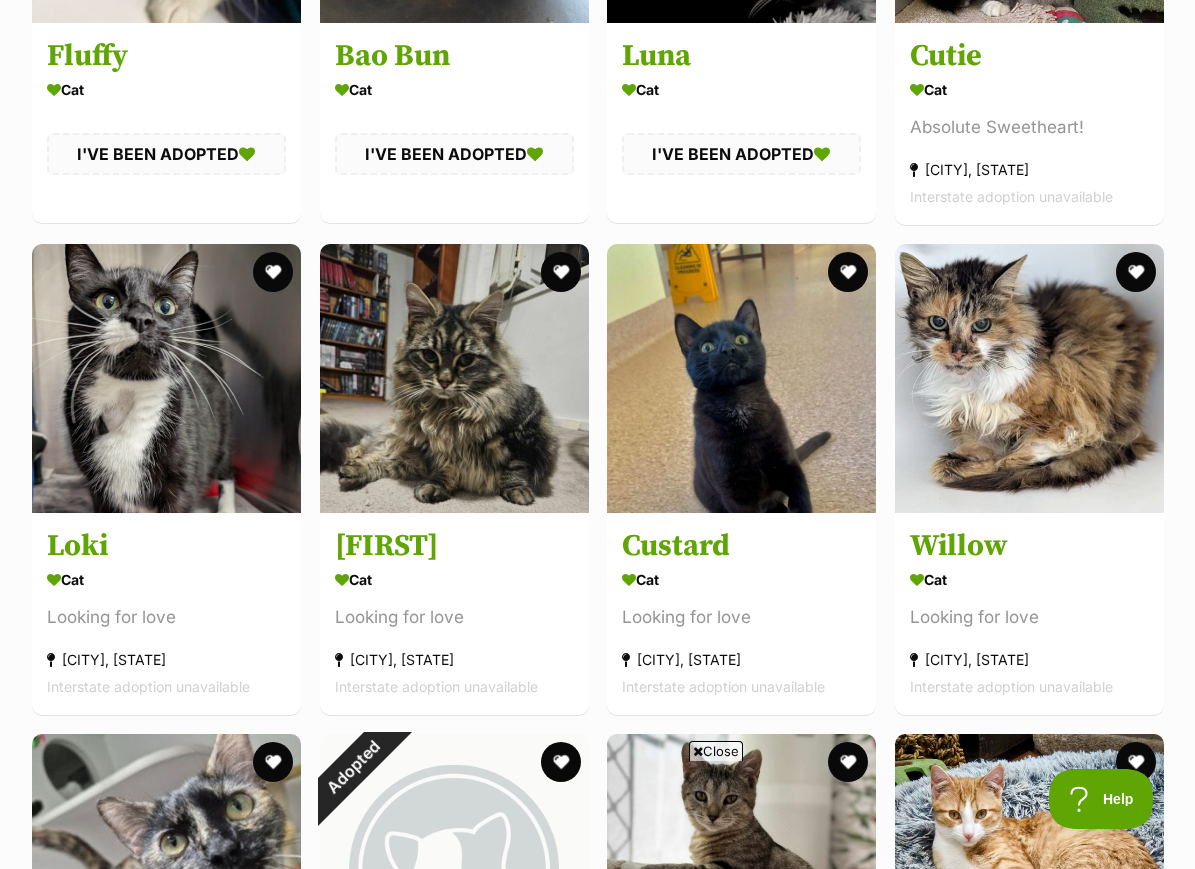 scroll, scrollTop: 0, scrollLeft: 0, axis: both 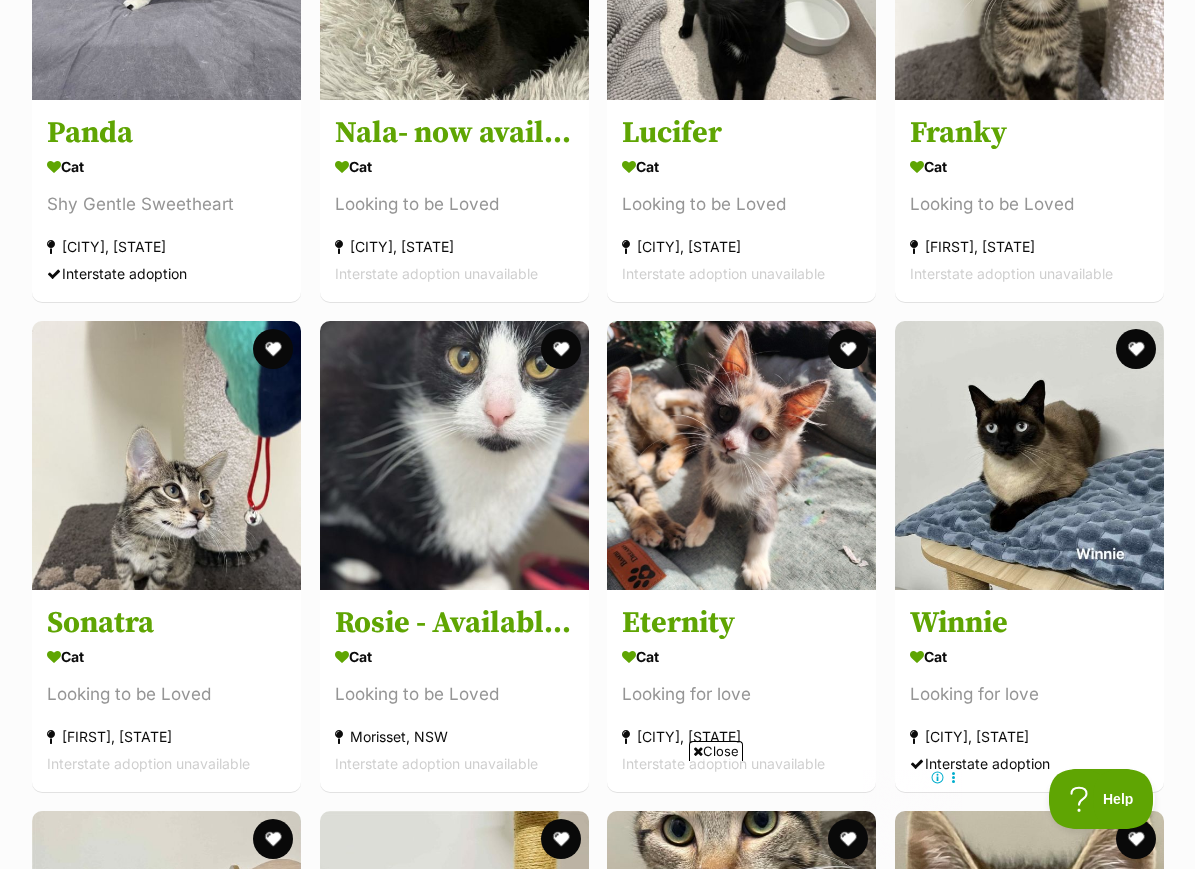click at bounding box center [1029, 455] 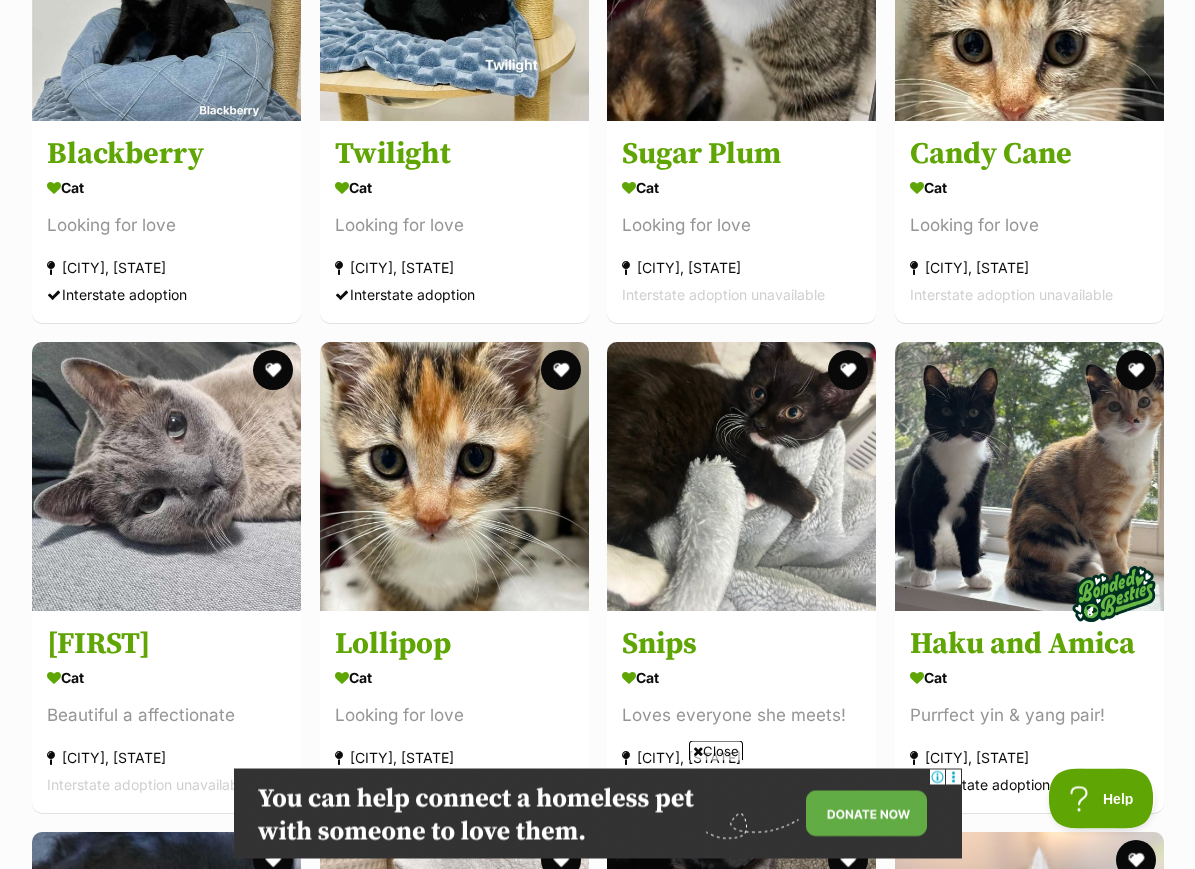 scroll, scrollTop: 13789, scrollLeft: 0, axis: vertical 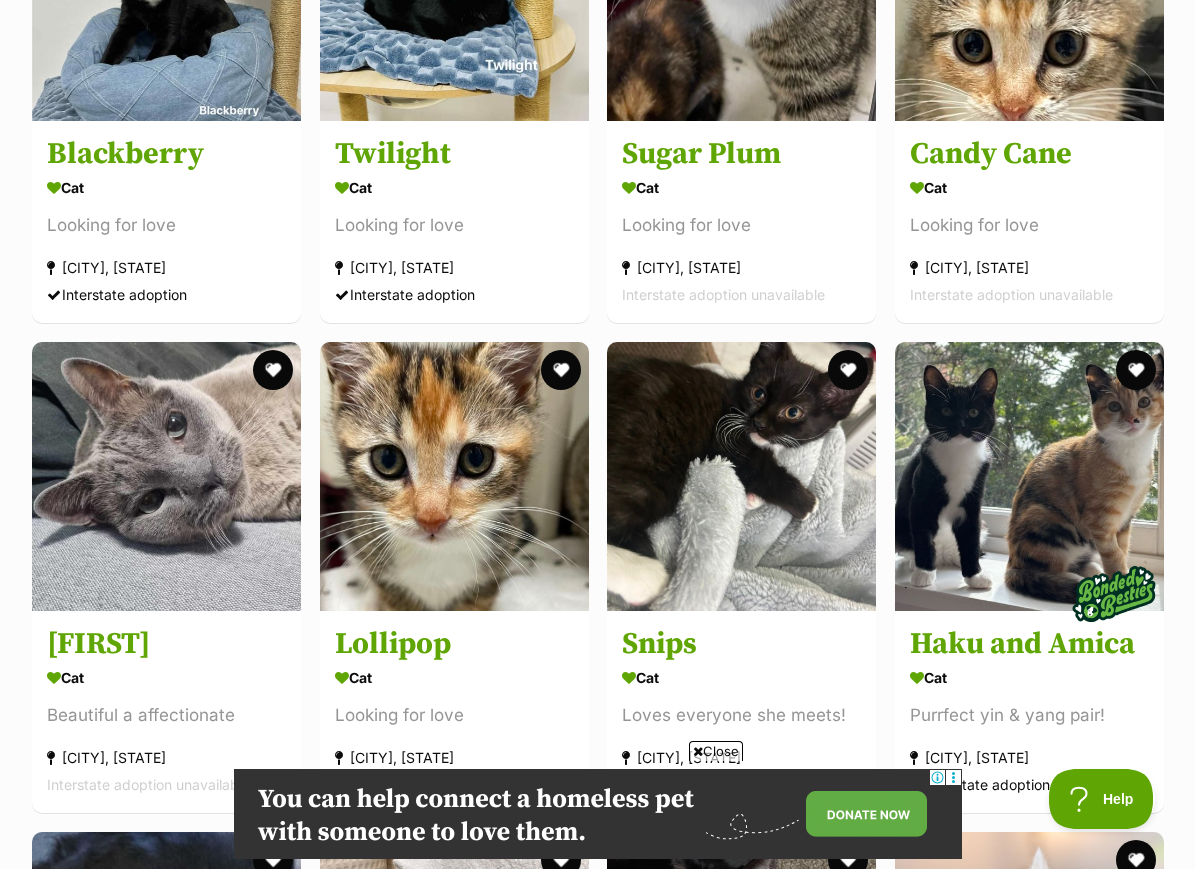 click at bounding box center (166, 476) 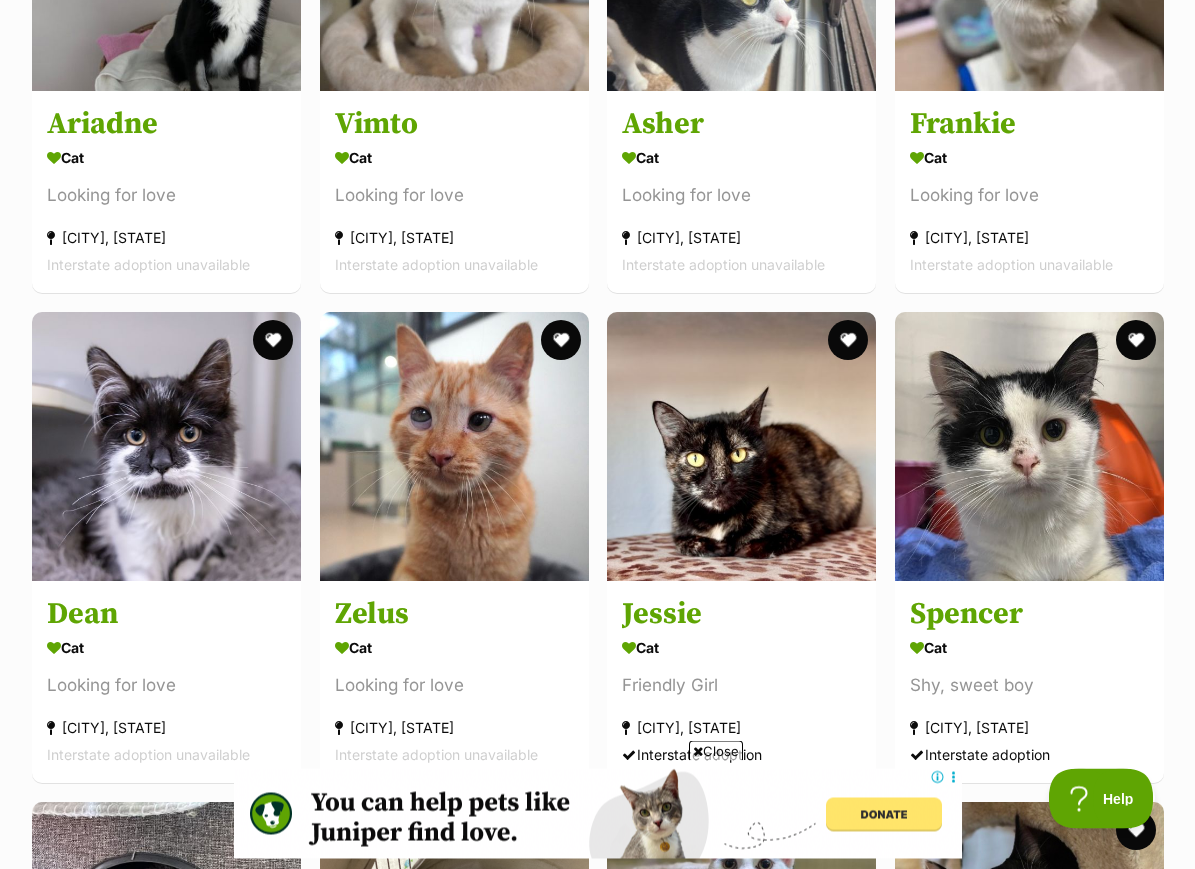 scroll, scrollTop: 15778, scrollLeft: 0, axis: vertical 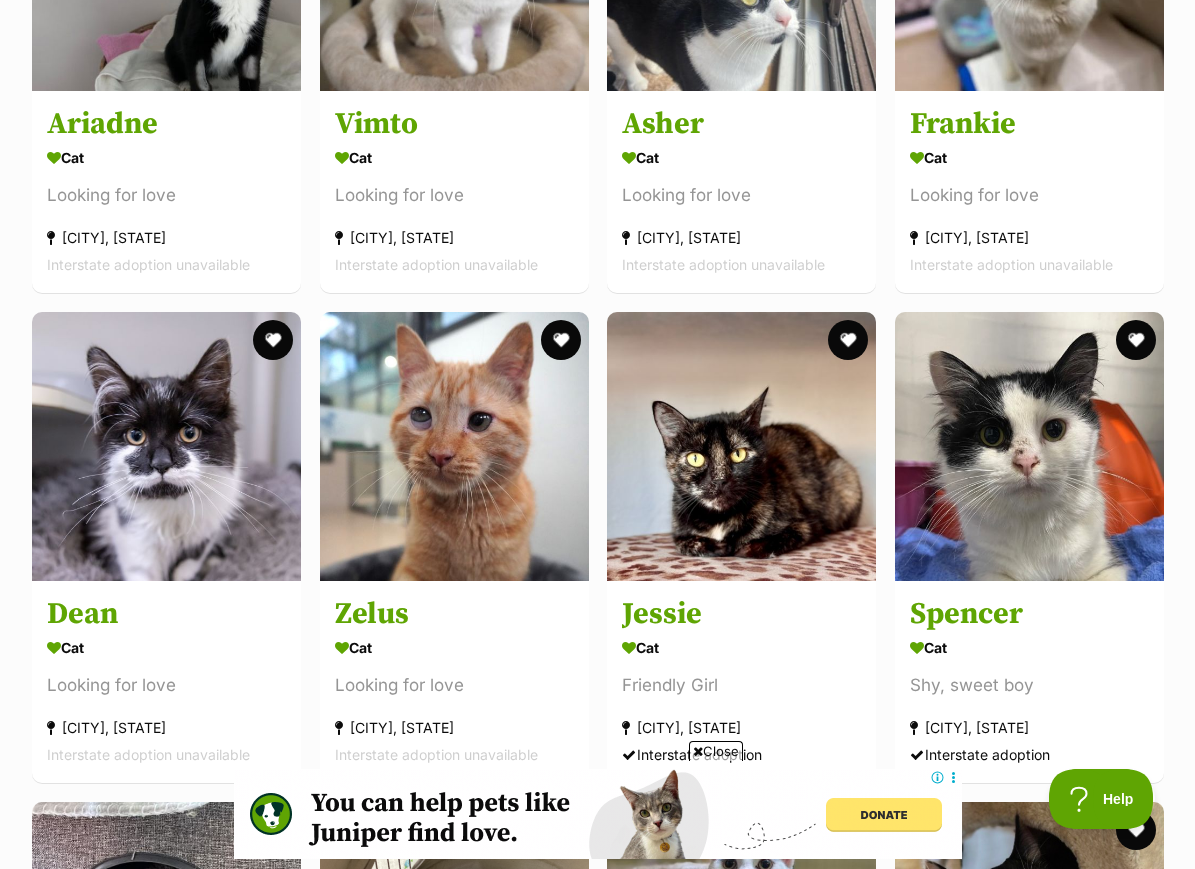 click at bounding box center (166, 446) 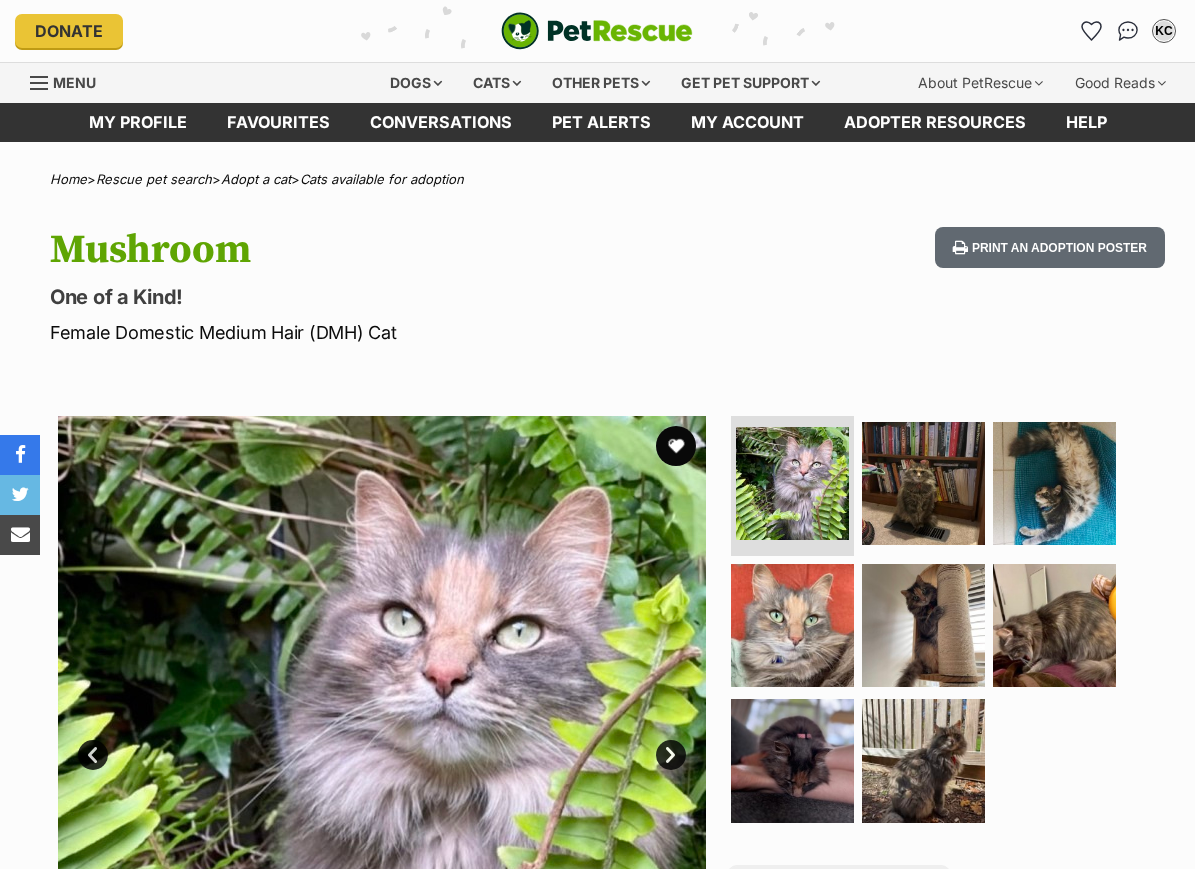 scroll, scrollTop: 0, scrollLeft: 0, axis: both 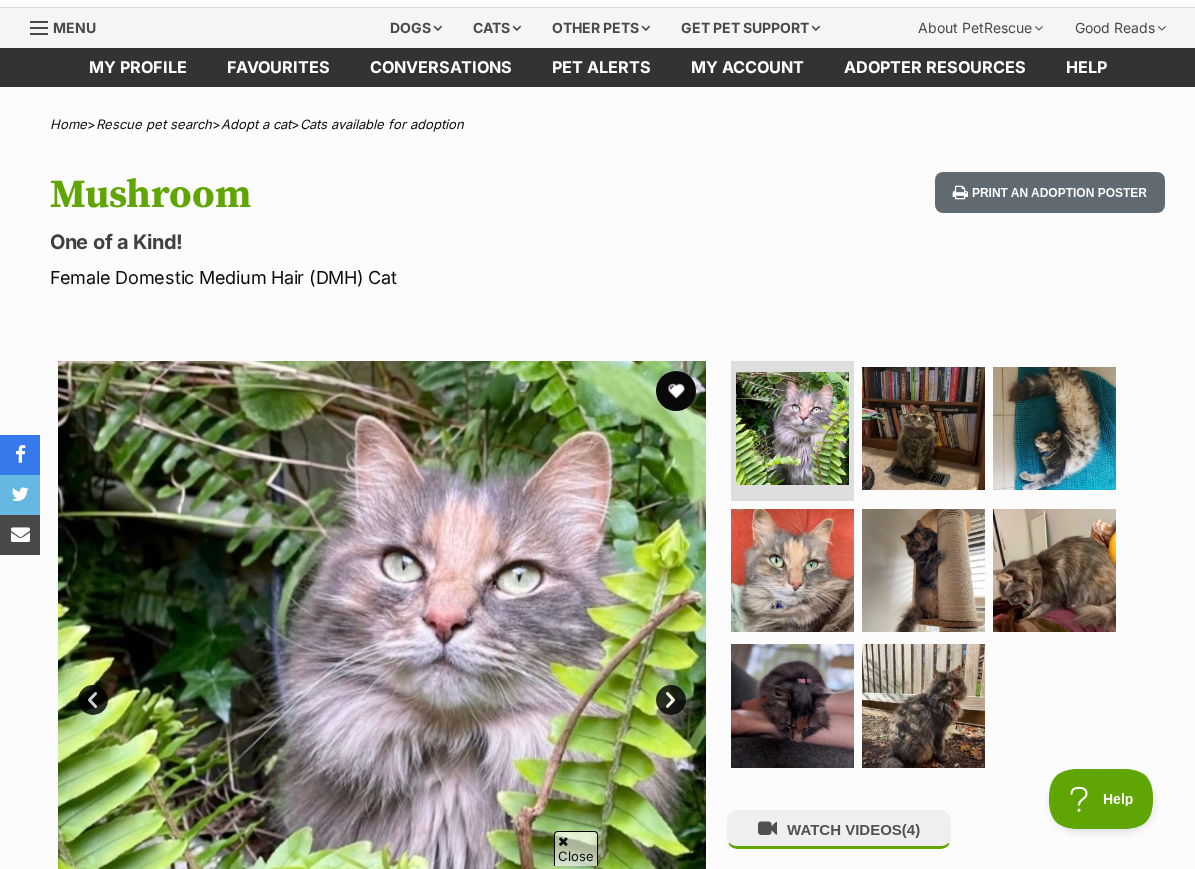 click at bounding box center [792, 705] 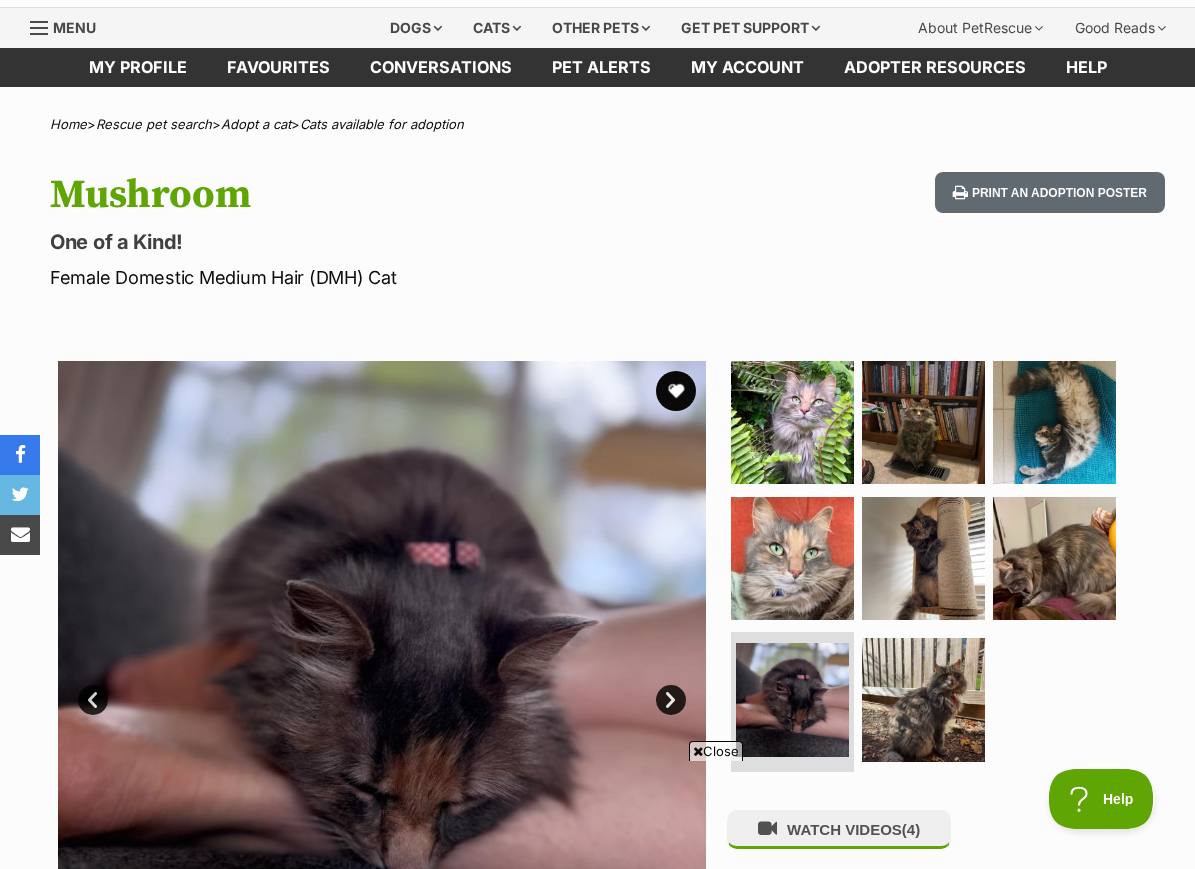 click at bounding box center [923, 699] 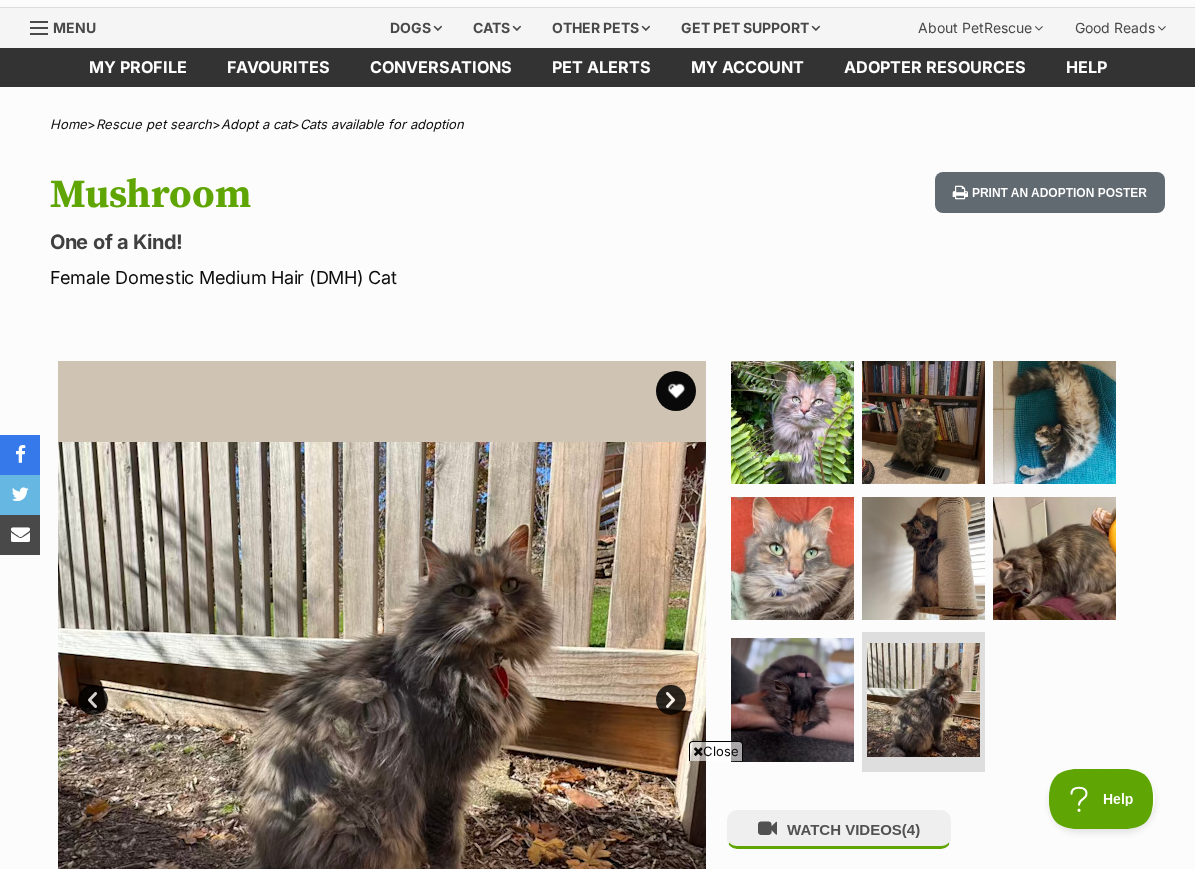 click at bounding box center [923, 558] 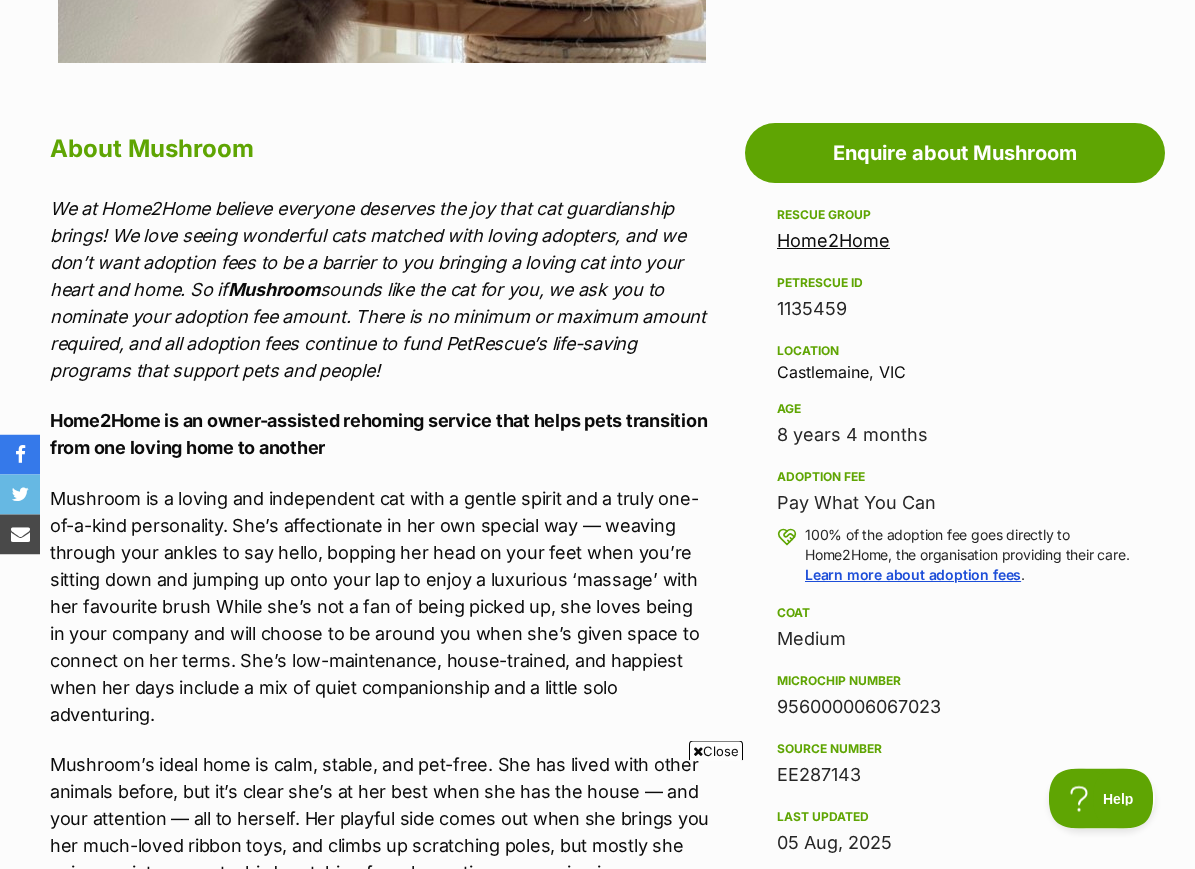 scroll, scrollTop: 0, scrollLeft: 0, axis: both 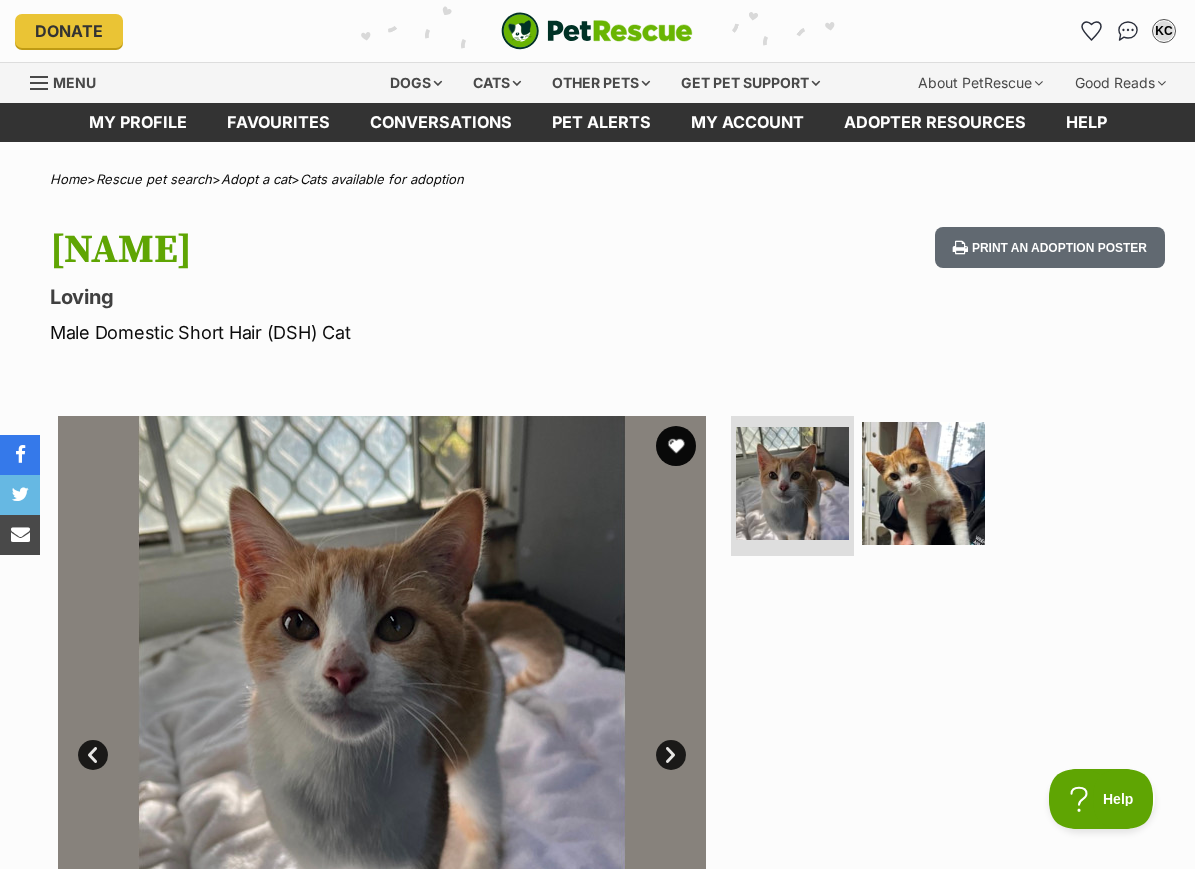 click at bounding box center (923, 483) 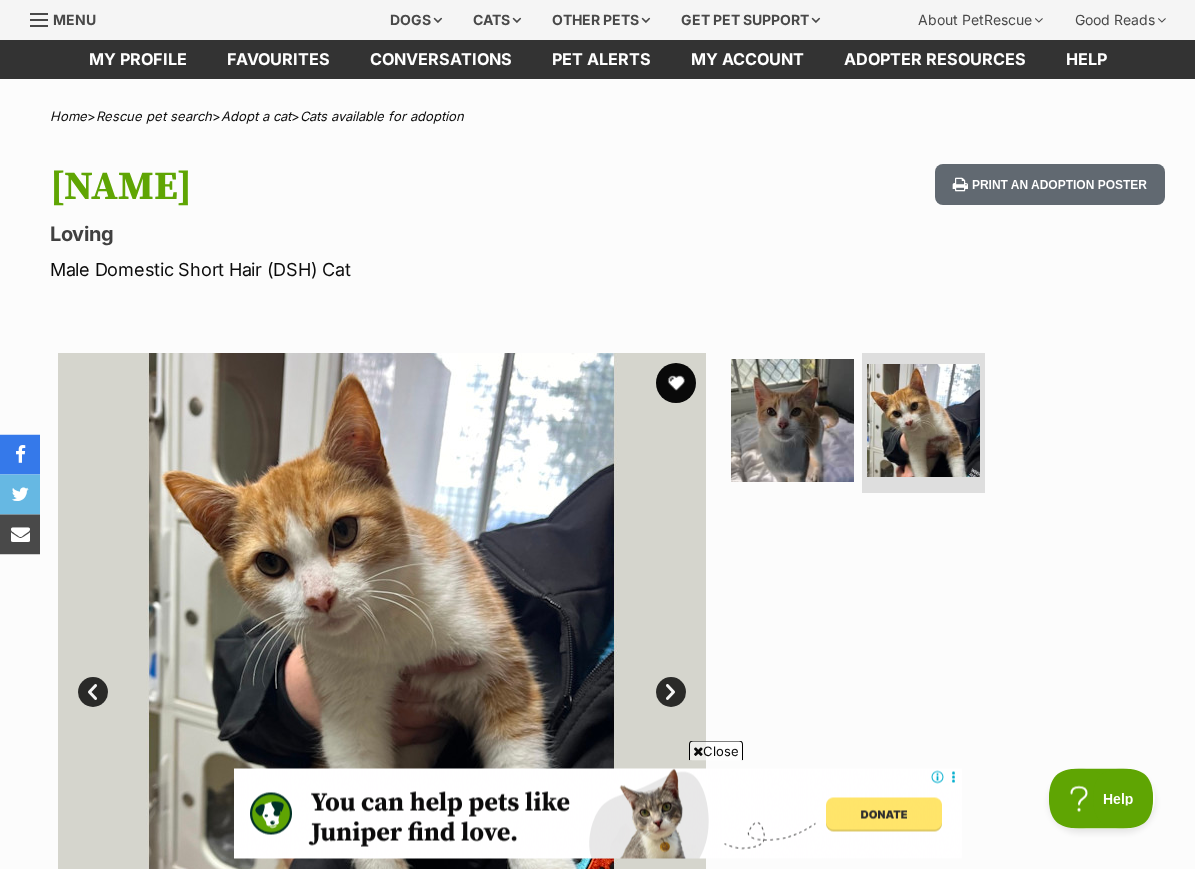 scroll, scrollTop: 26, scrollLeft: 0, axis: vertical 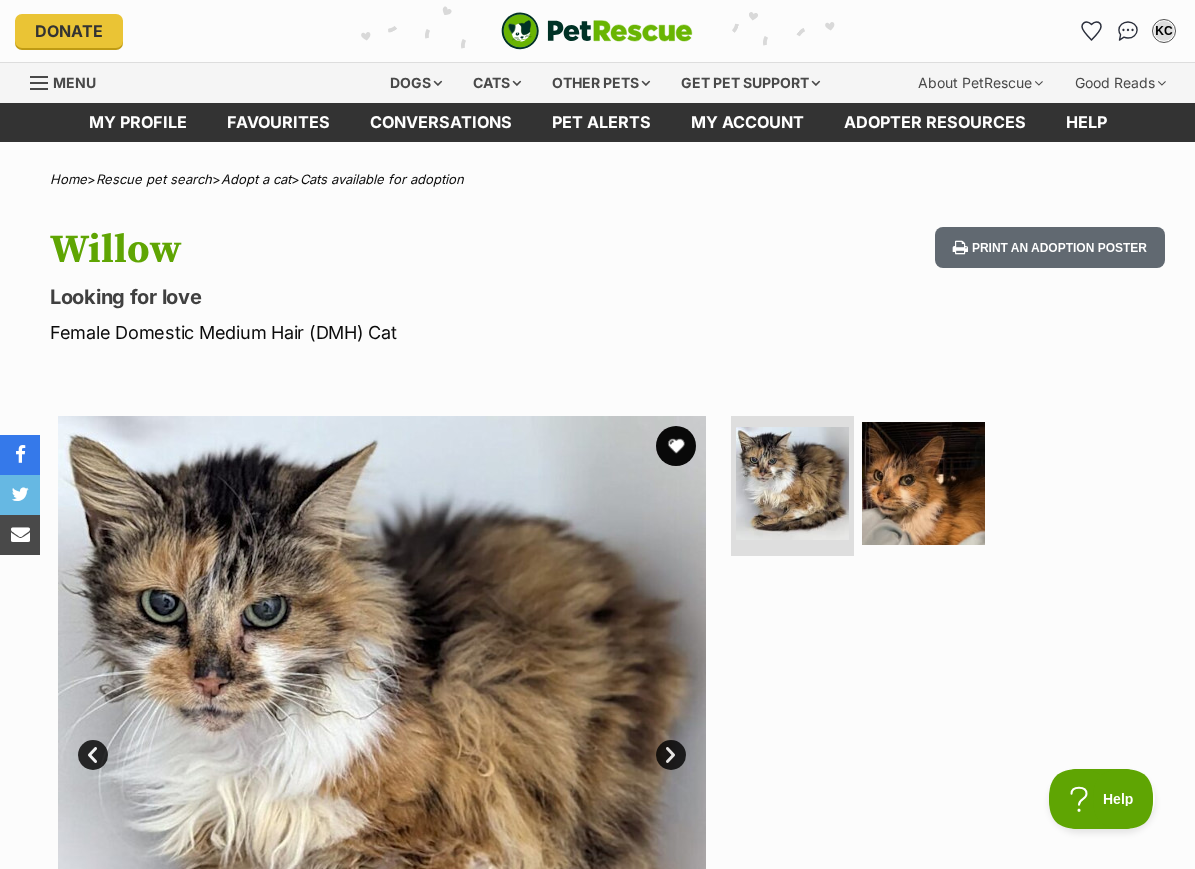 click at bounding box center [923, 483] 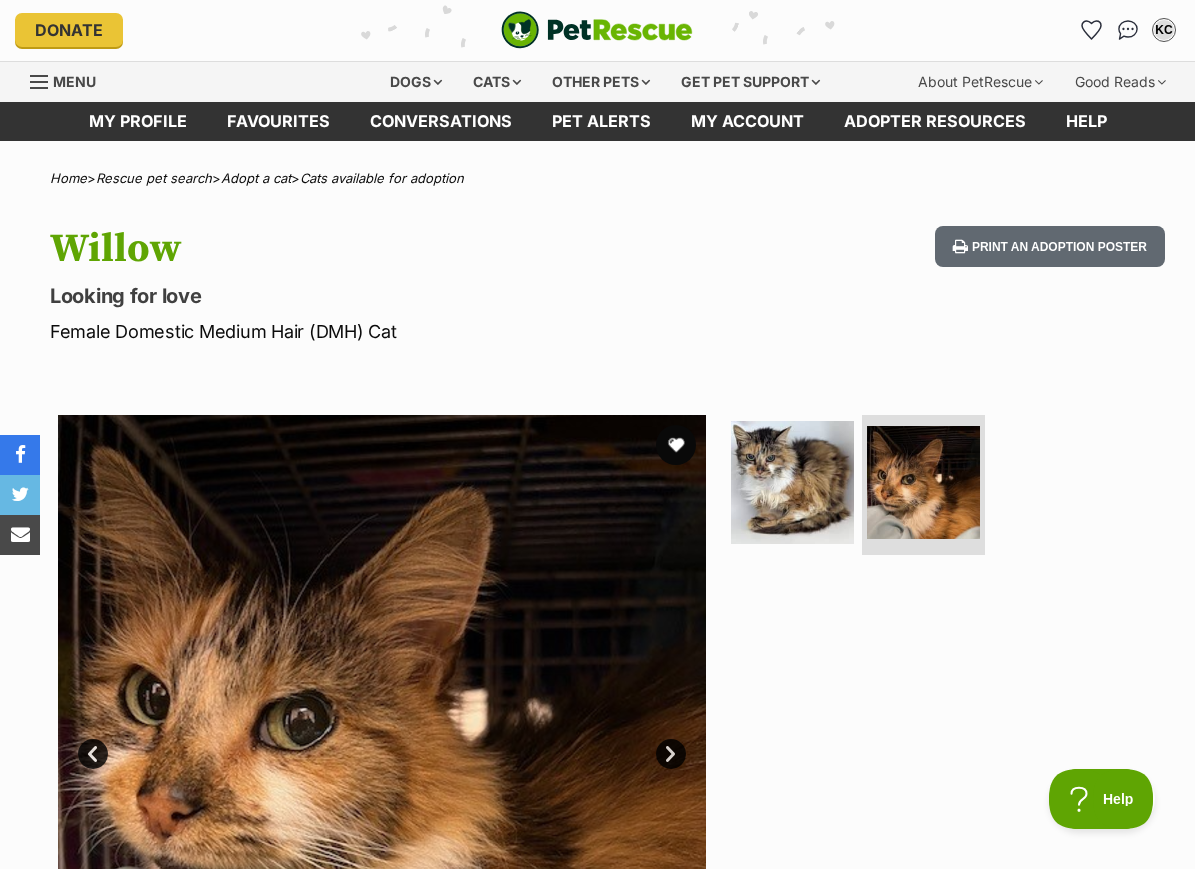 scroll, scrollTop: 0, scrollLeft: 0, axis: both 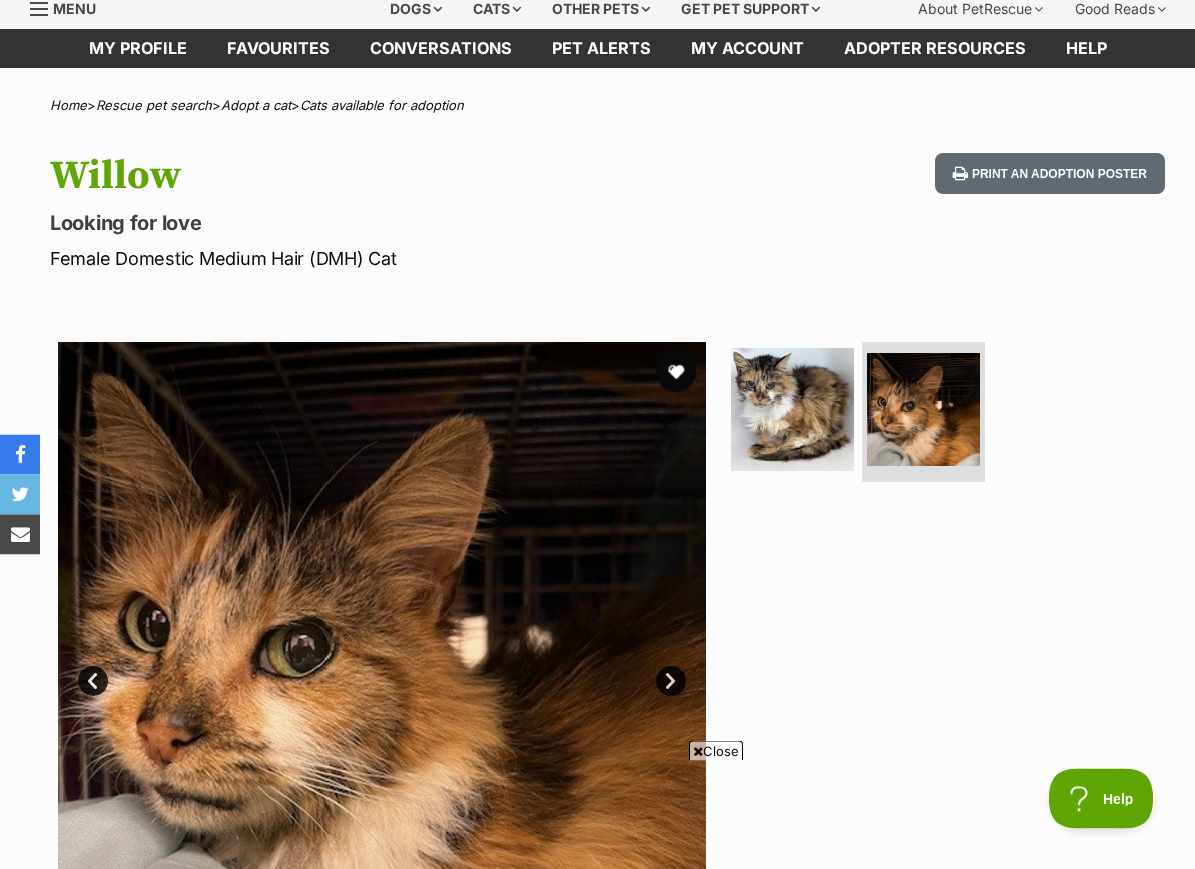 click on "Next" at bounding box center (671, 682) 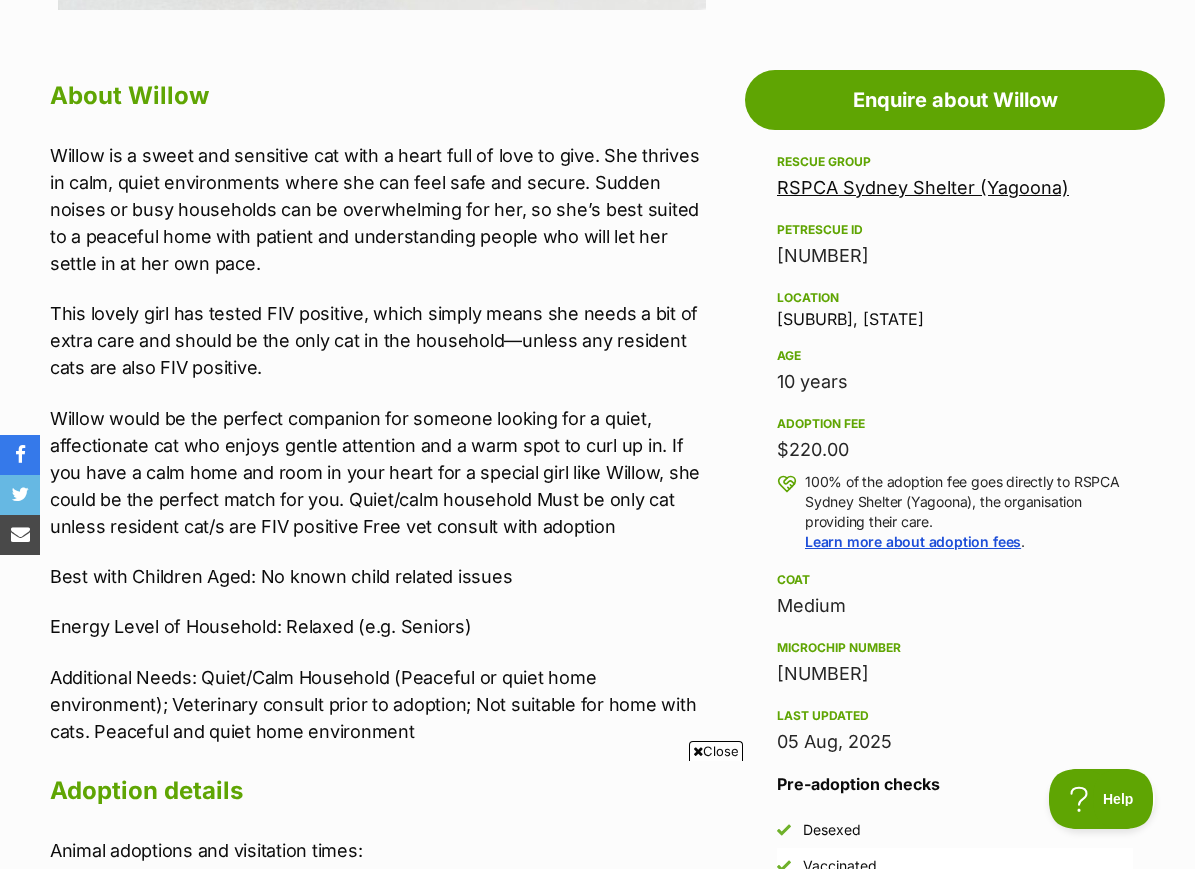 scroll, scrollTop: 1055, scrollLeft: 0, axis: vertical 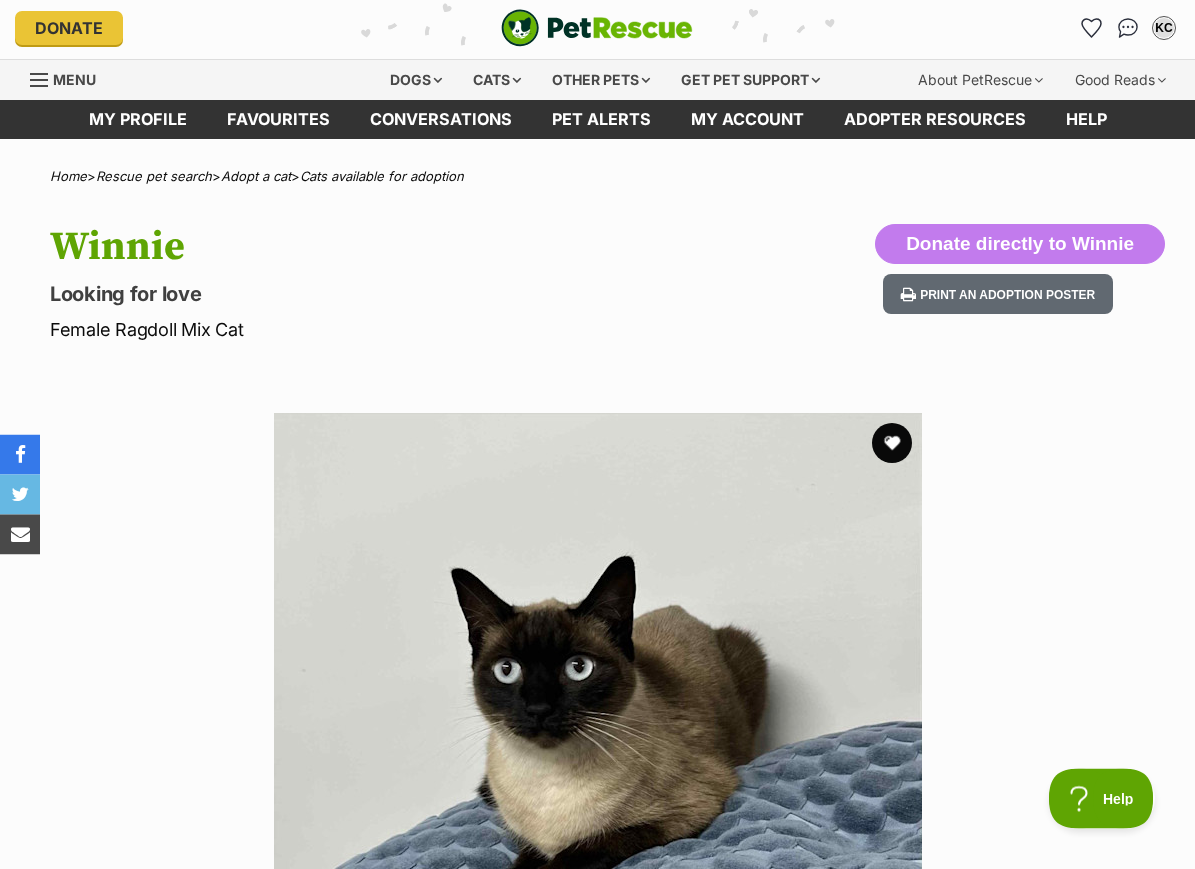 click at bounding box center (892, 444) 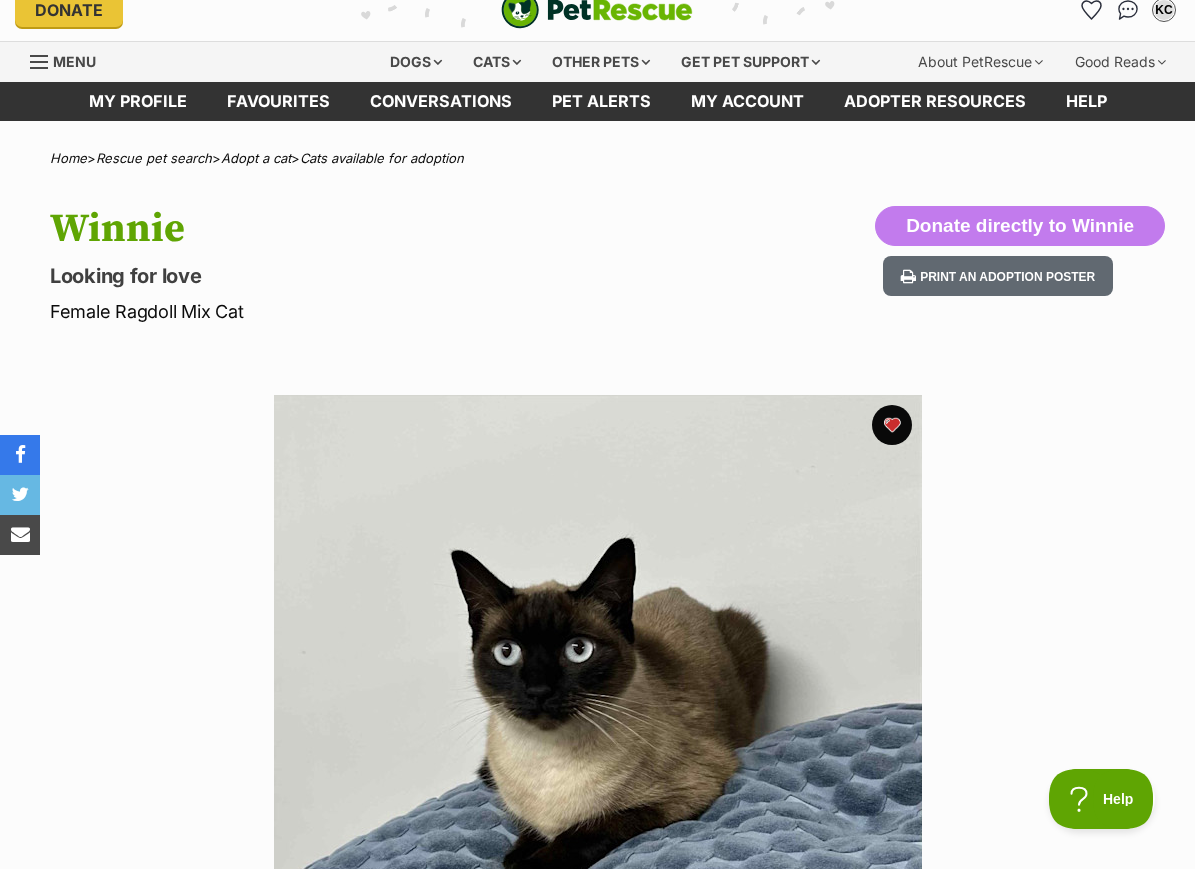 scroll, scrollTop: 0, scrollLeft: 0, axis: both 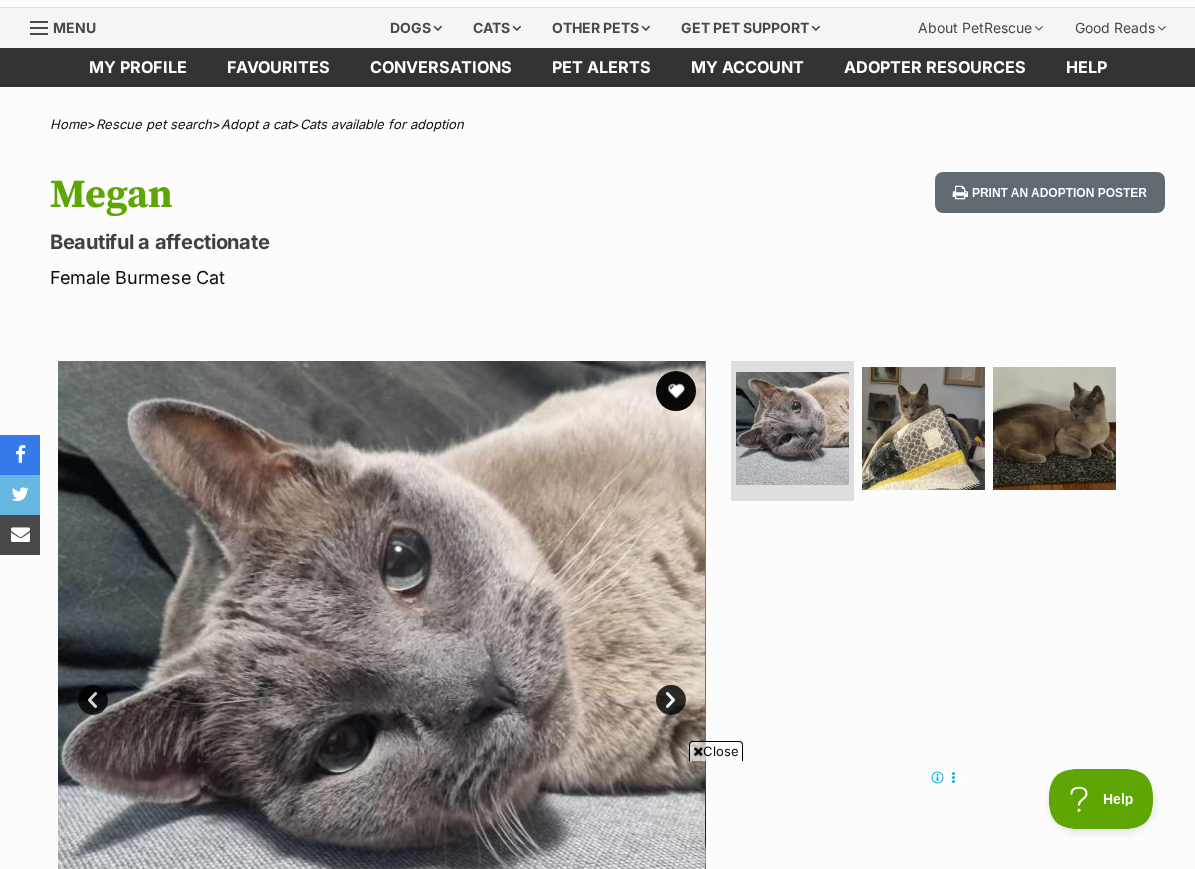 click at bounding box center (923, 428) 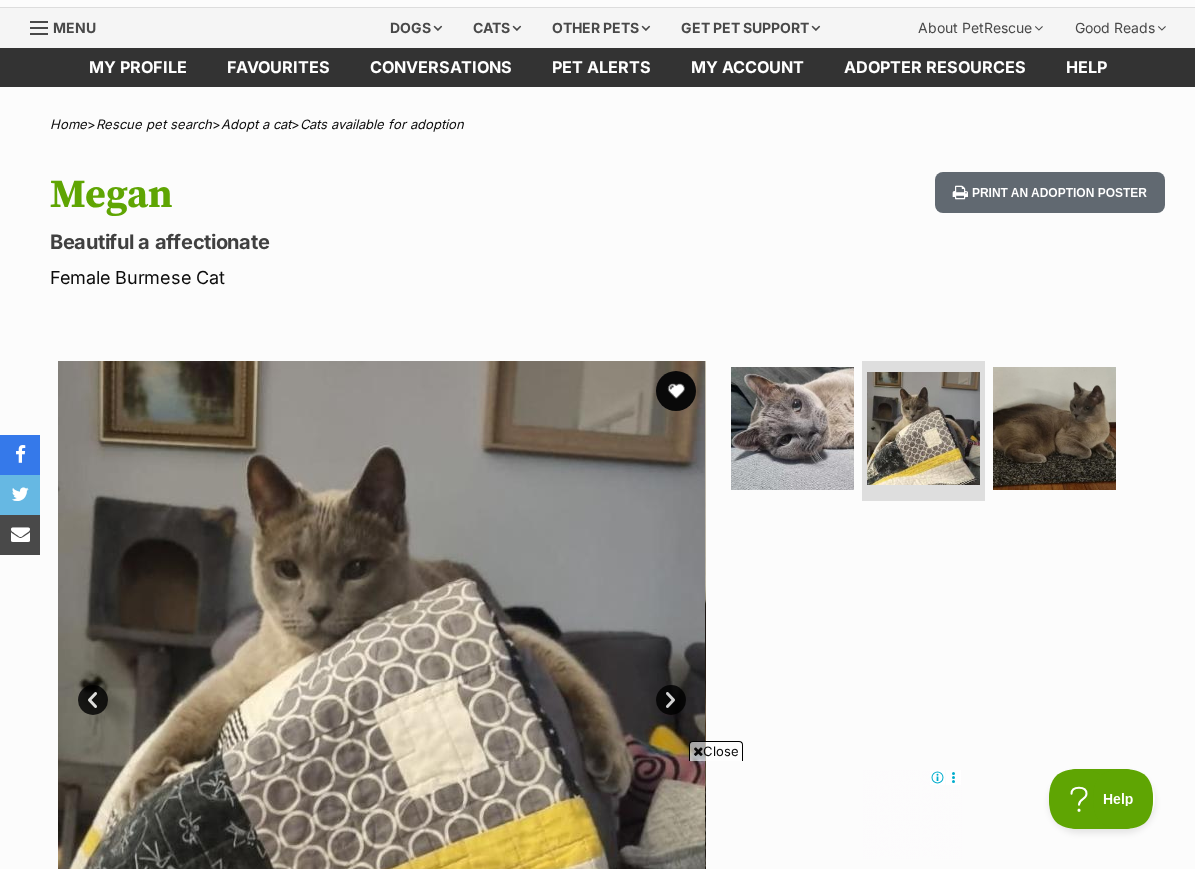 click at bounding box center (1054, 428) 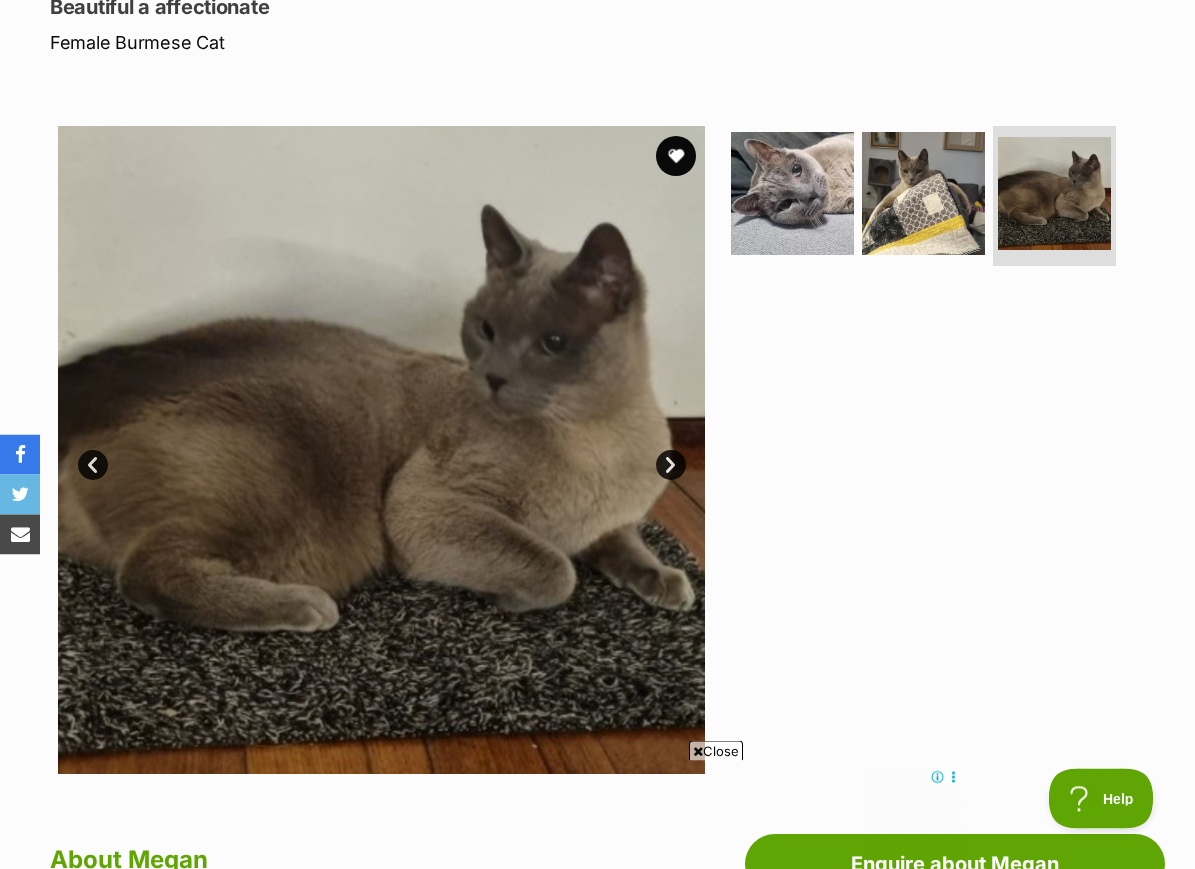 scroll, scrollTop: 290, scrollLeft: 0, axis: vertical 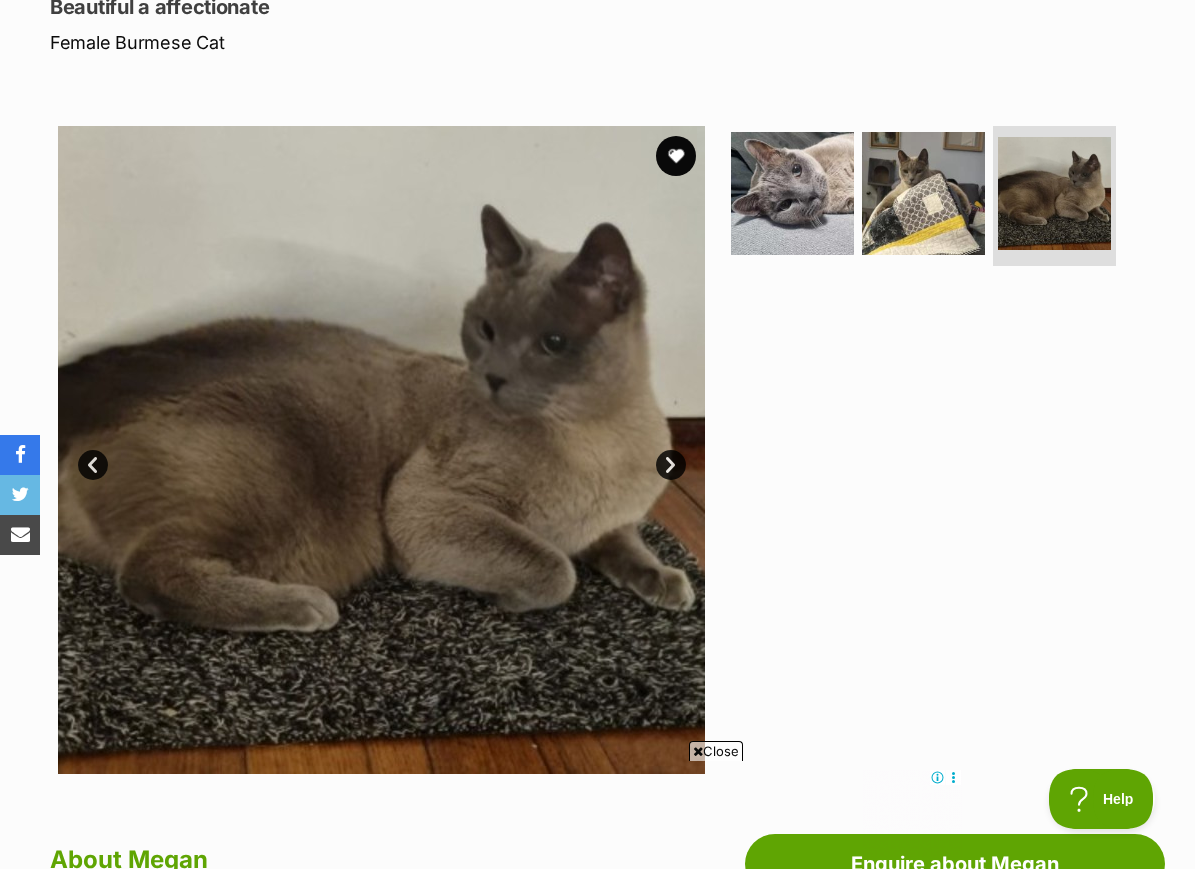 click at bounding box center [792, 193] 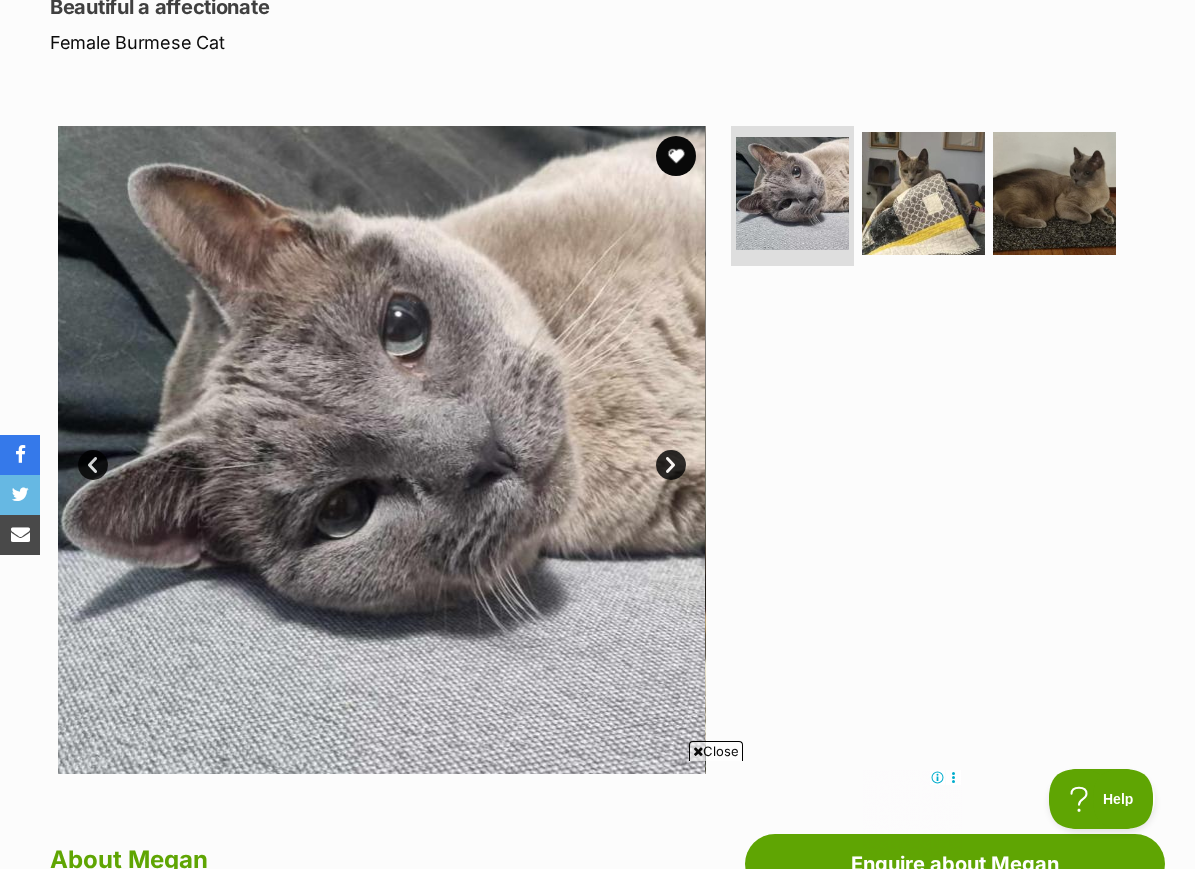 scroll, scrollTop: 0, scrollLeft: 0, axis: both 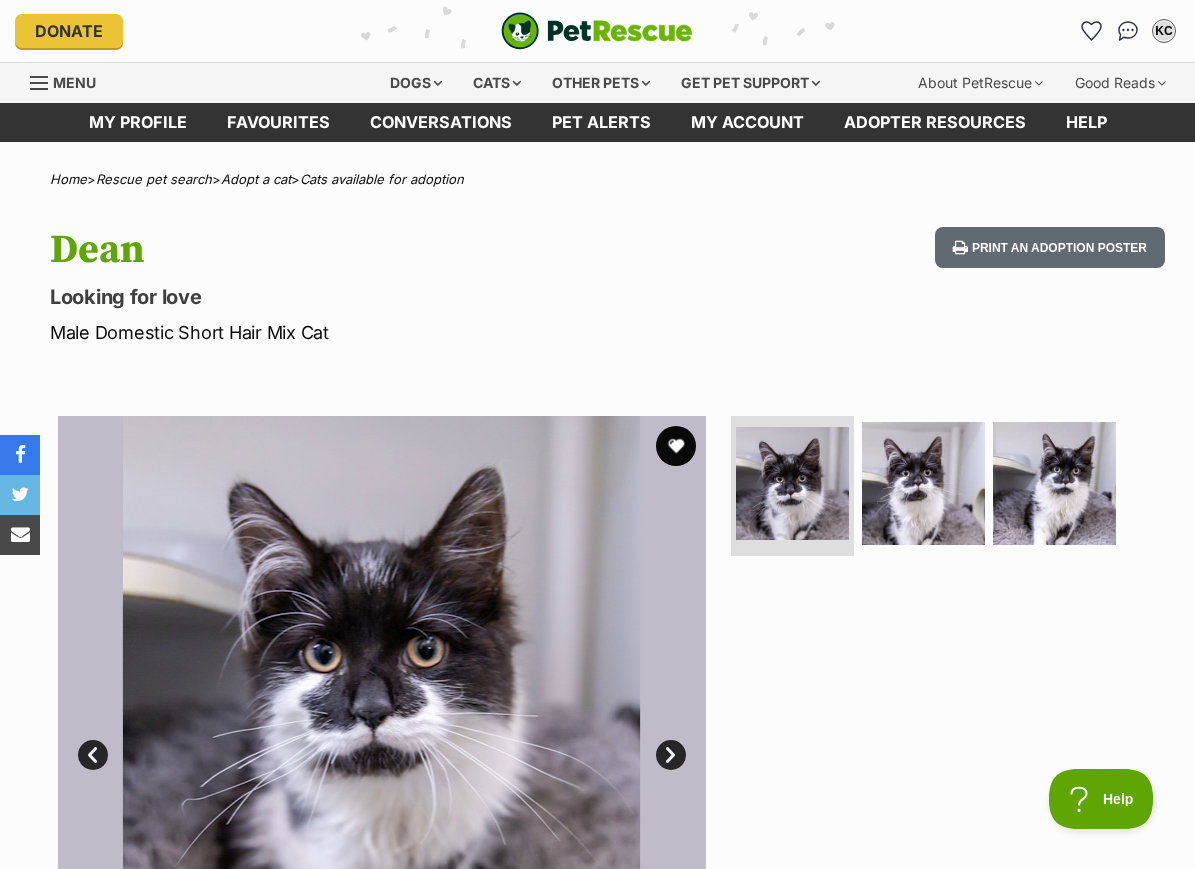 click at bounding box center [923, 483] 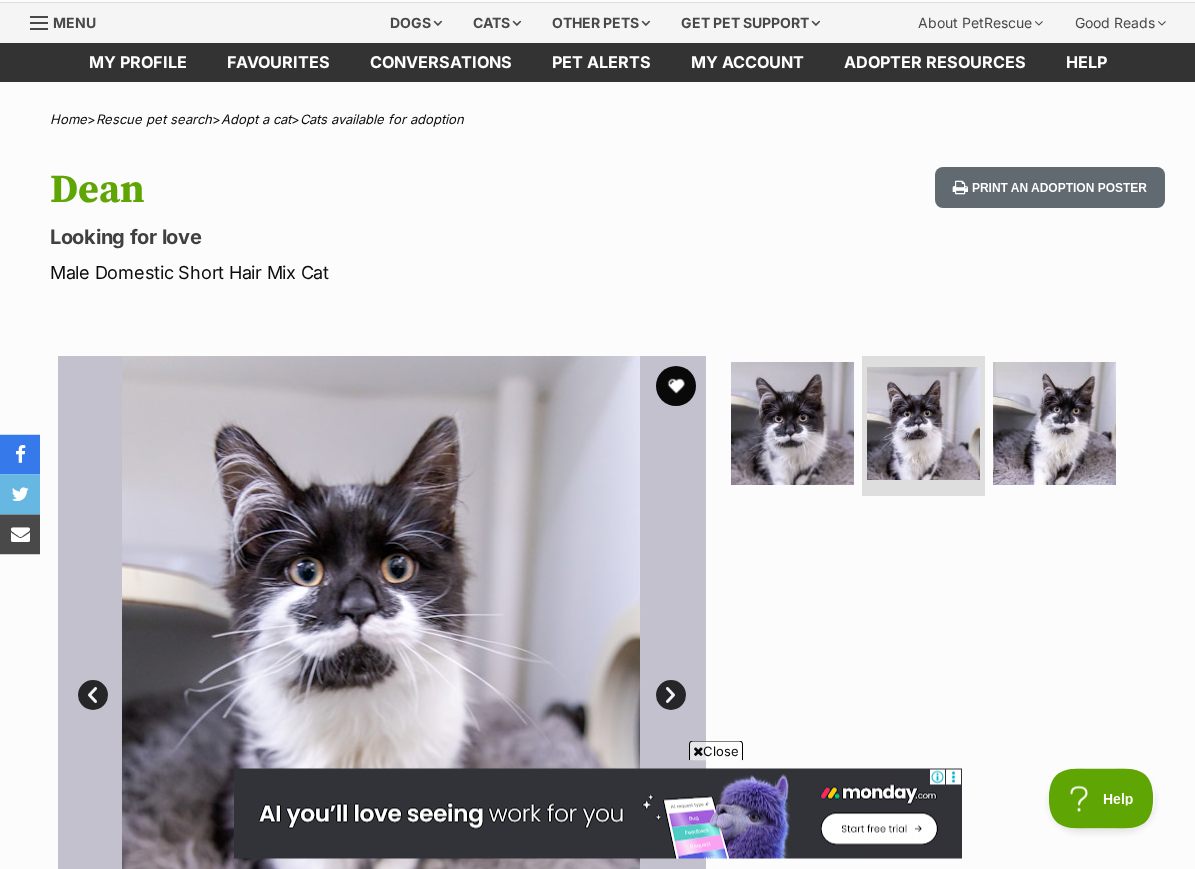 scroll, scrollTop: 64, scrollLeft: 0, axis: vertical 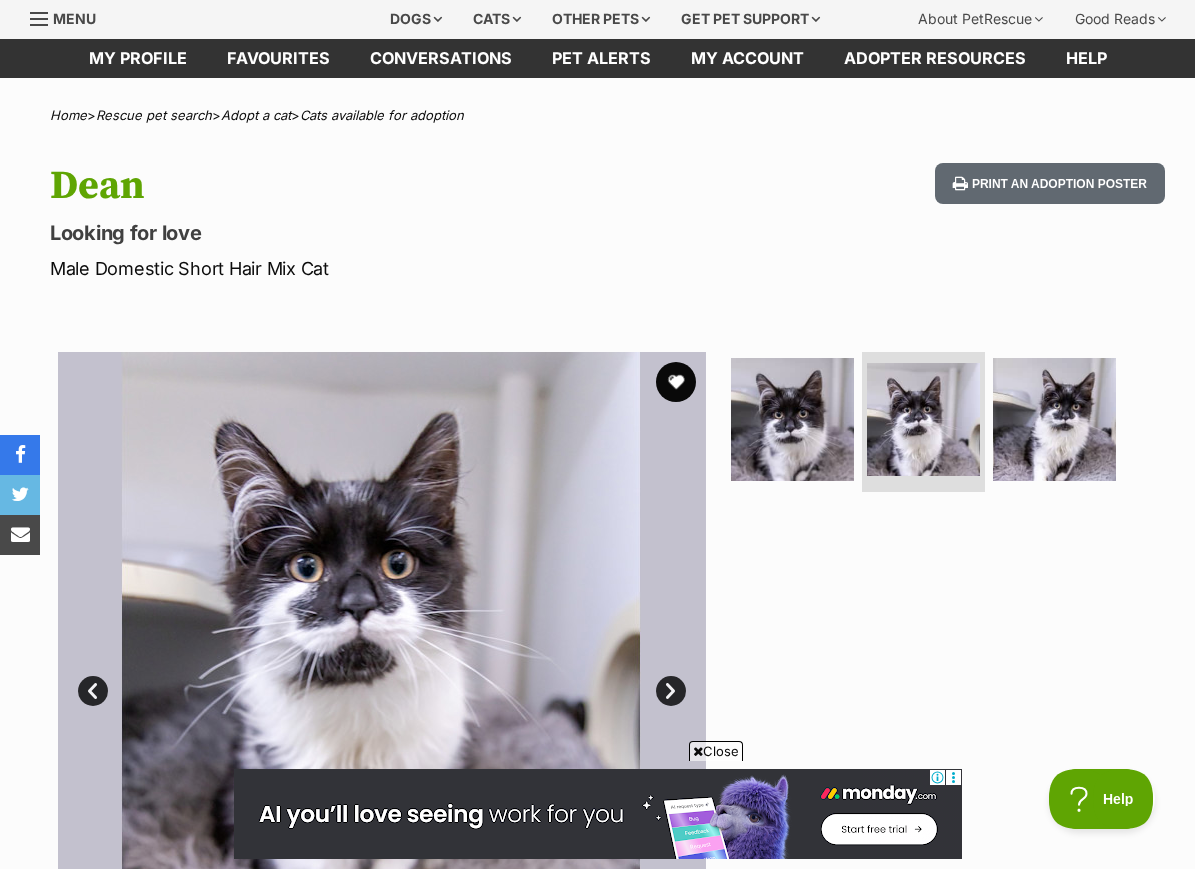 click on "Available
2
of 3 images
2
of 3 images
2
of 3 images
Next Prev 1 2 3" at bounding box center [597, 661] 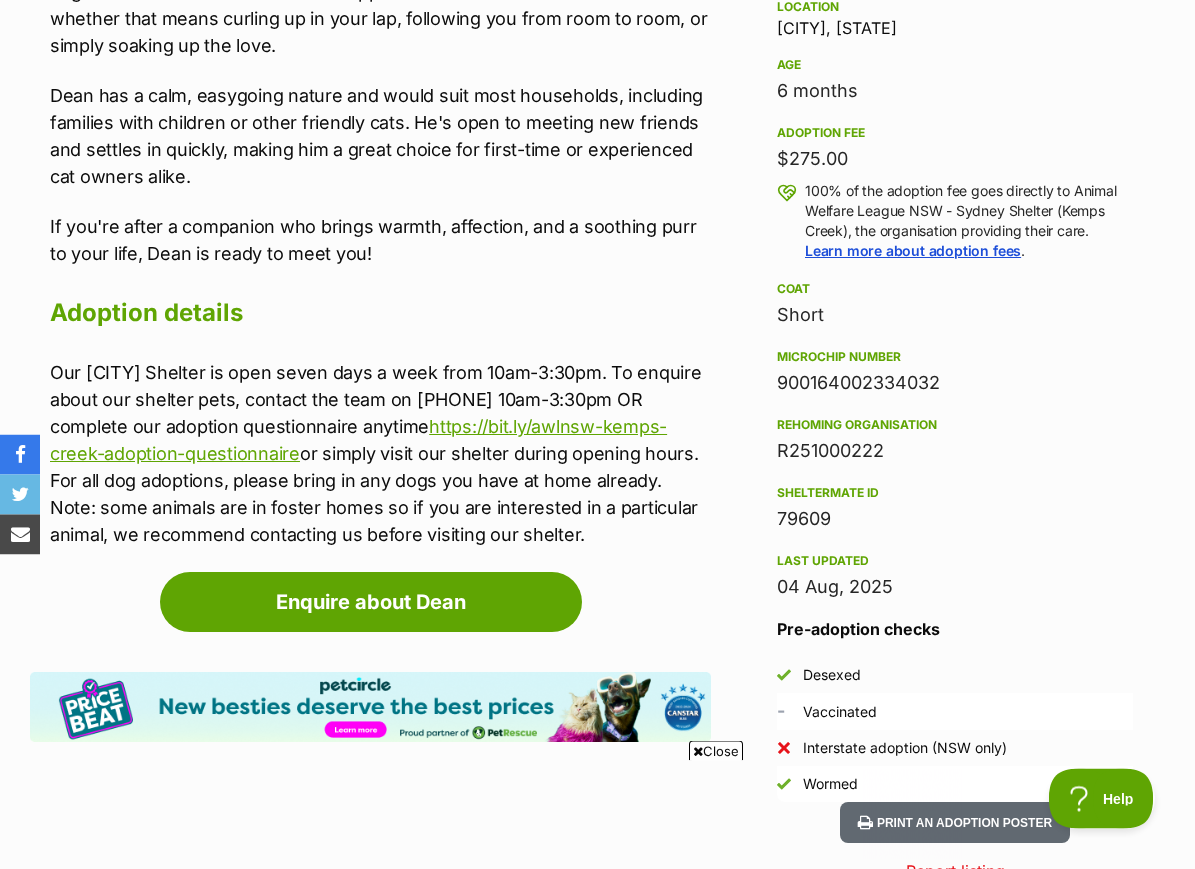 scroll, scrollTop: 1373, scrollLeft: 0, axis: vertical 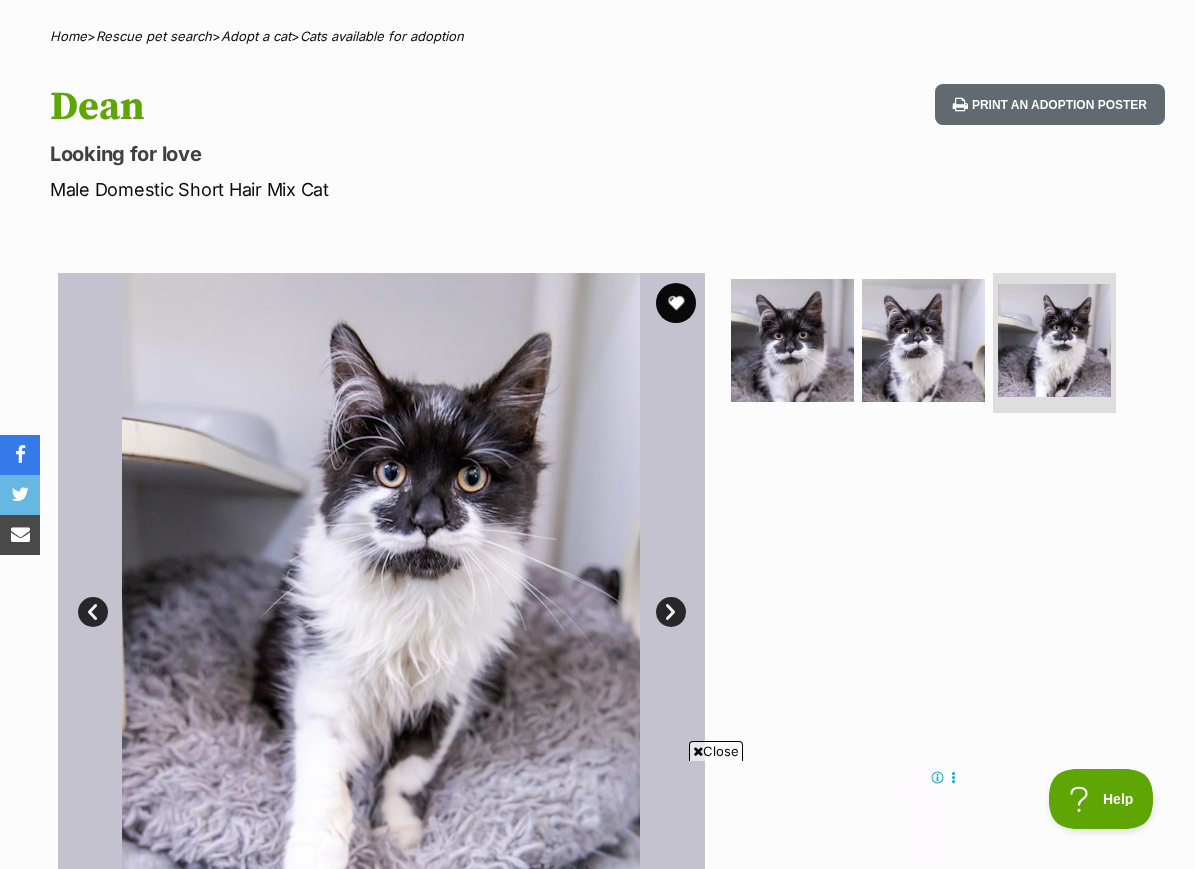 click at bounding box center (923, 340) 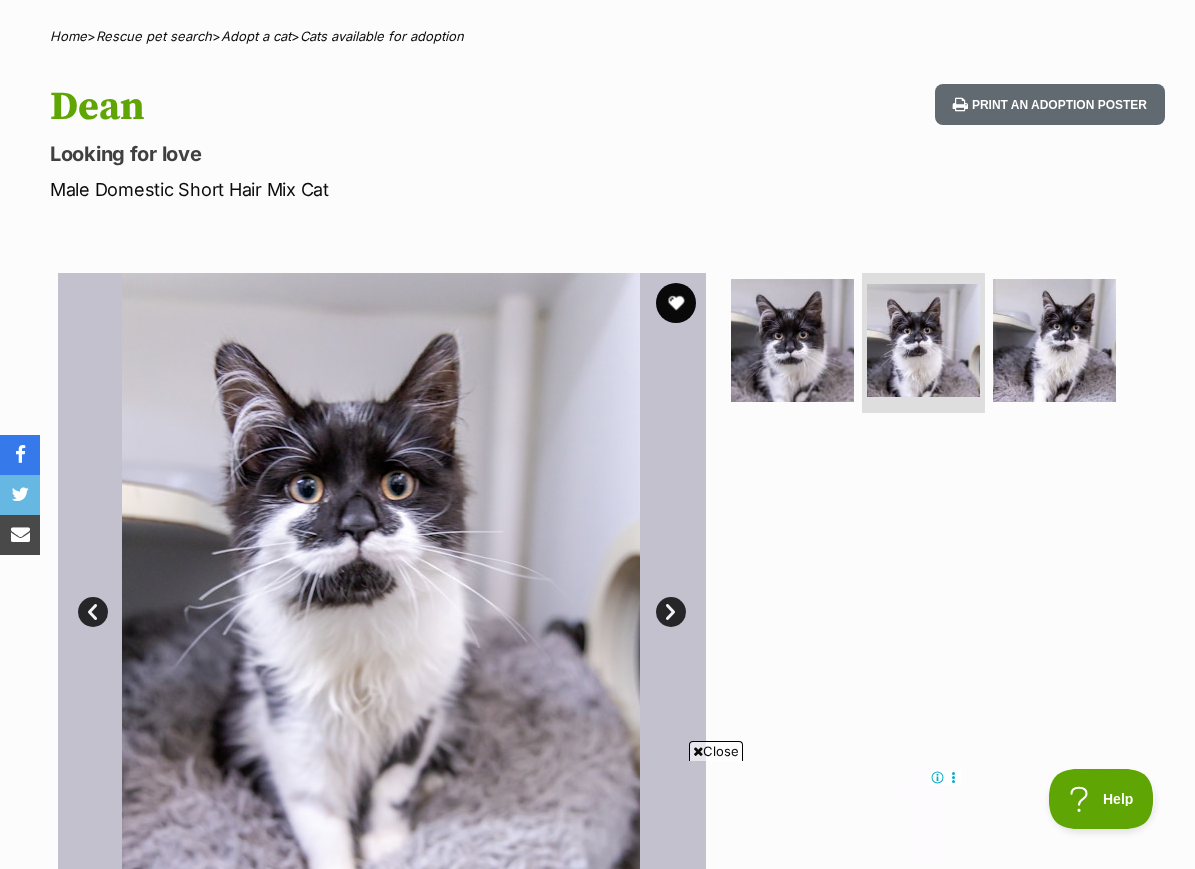 click at bounding box center [792, 340] 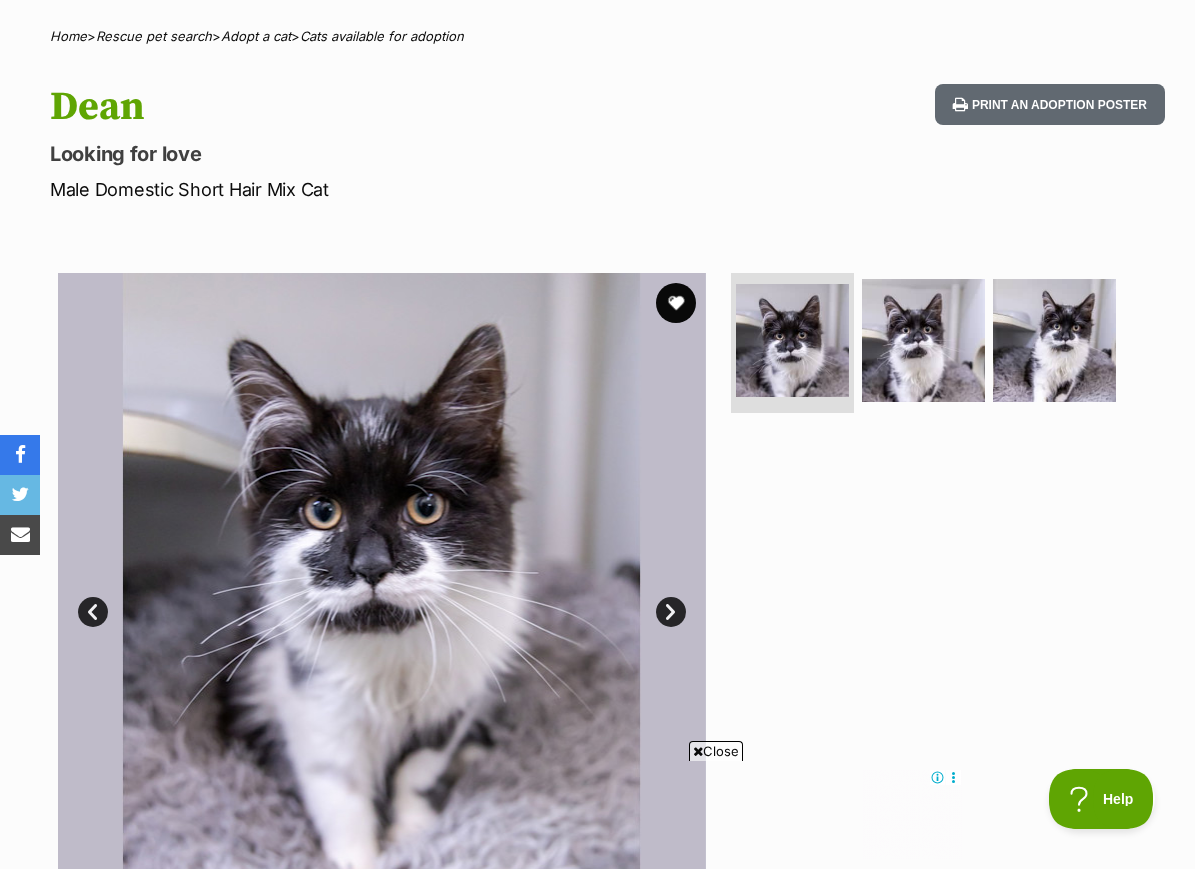scroll, scrollTop: 0, scrollLeft: 0, axis: both 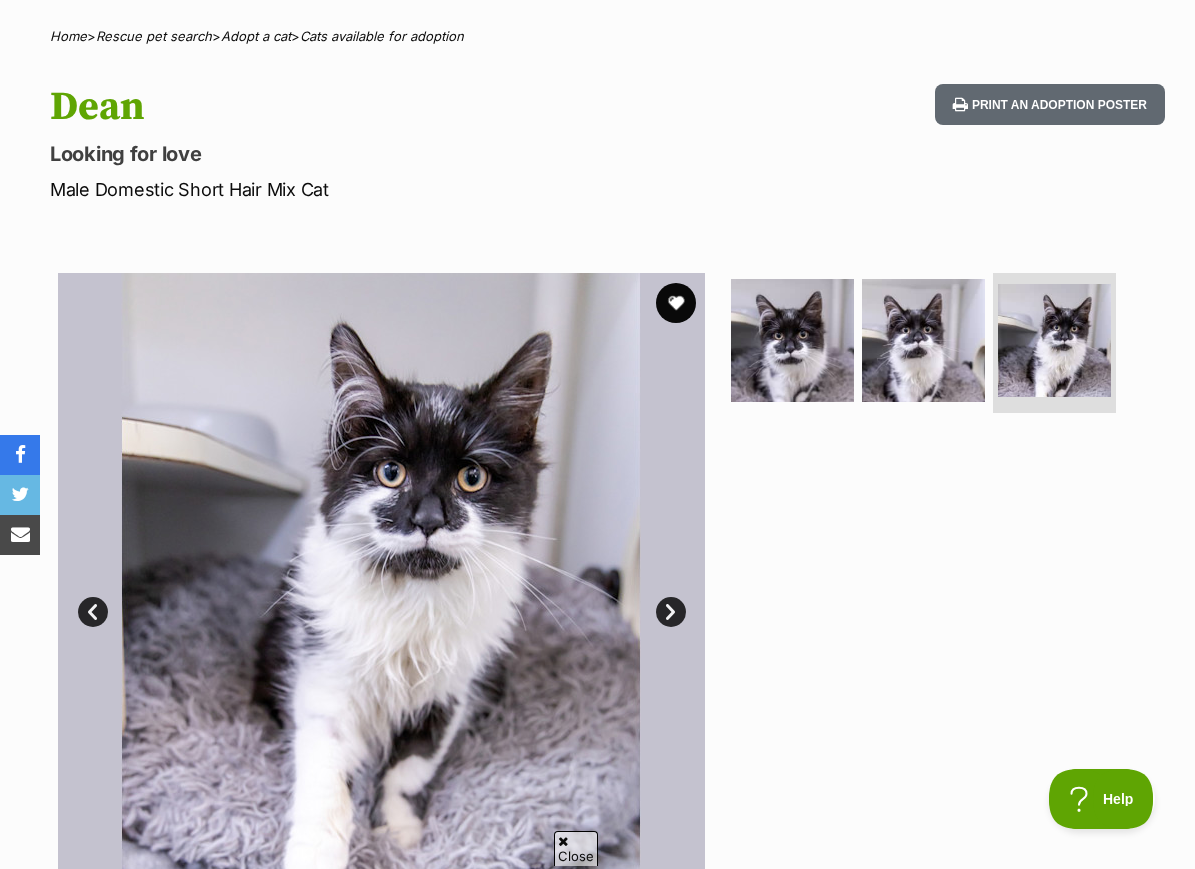 click at bounding box center (923, 340) 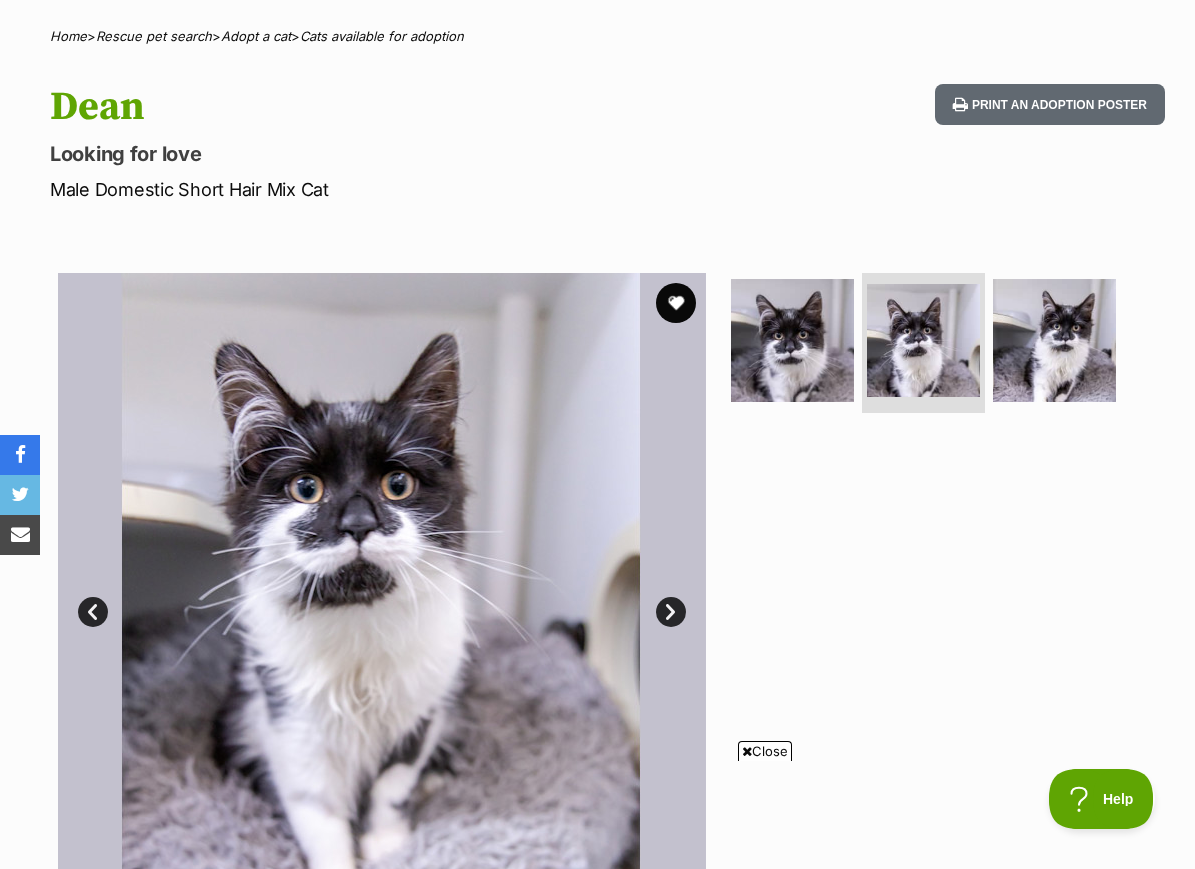 click at bounding box center (792, 340) 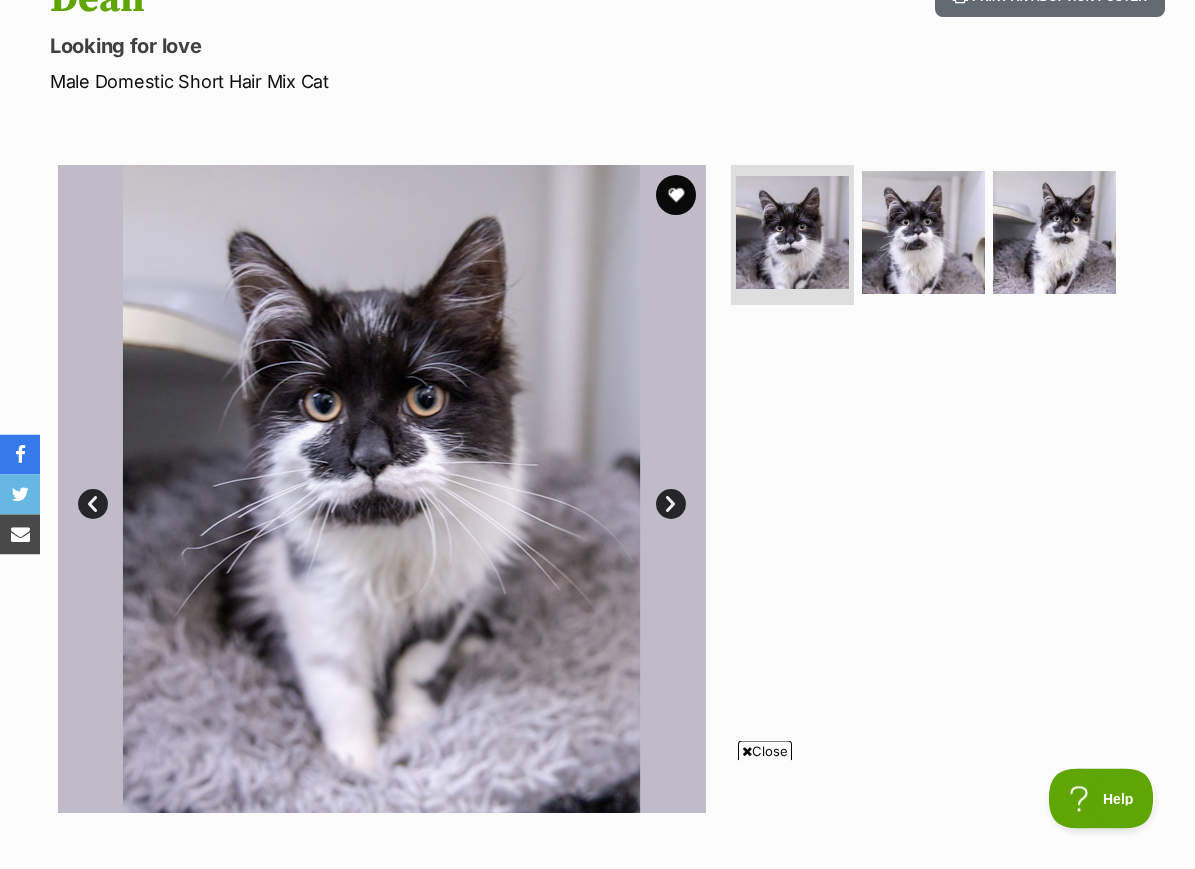 scroll, scrollTop: 257, scrollLeft: 0, axis: vertical 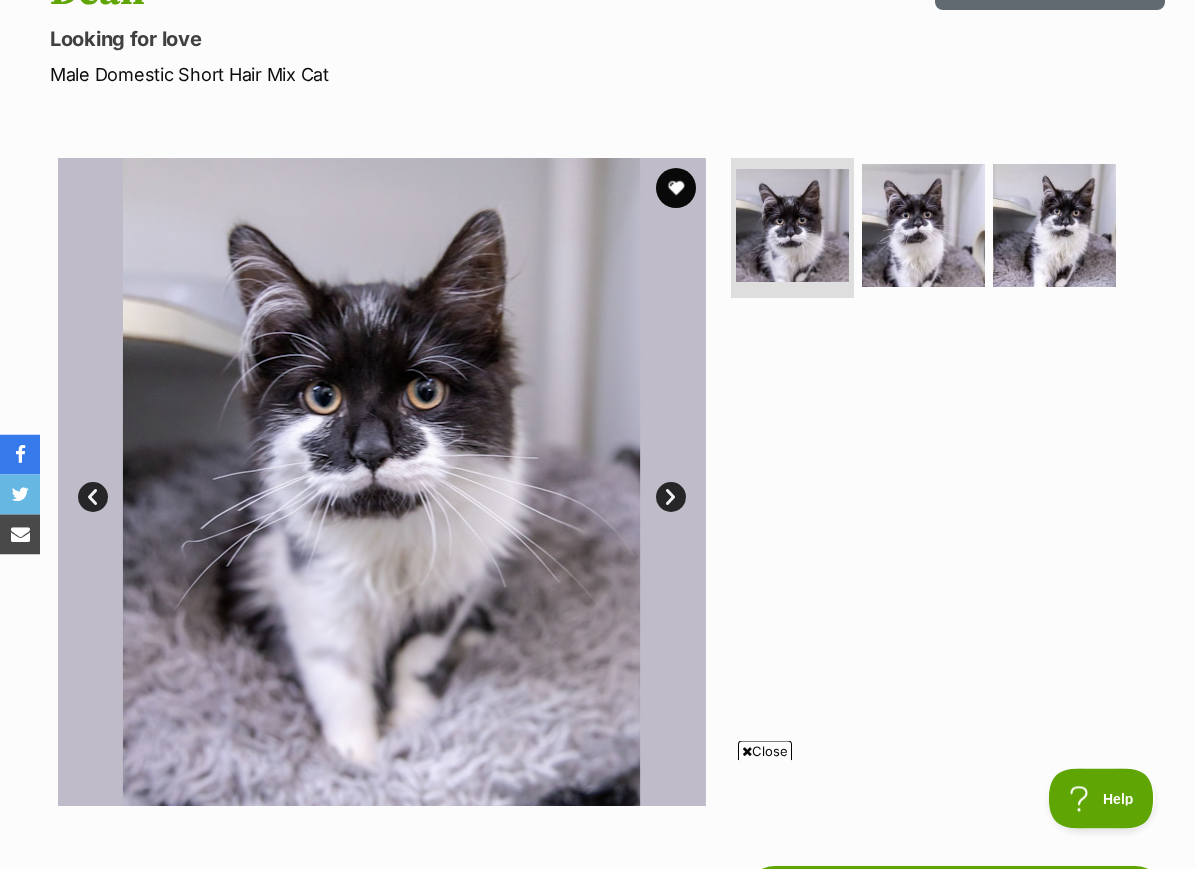 click at bounding box center (676, 189) 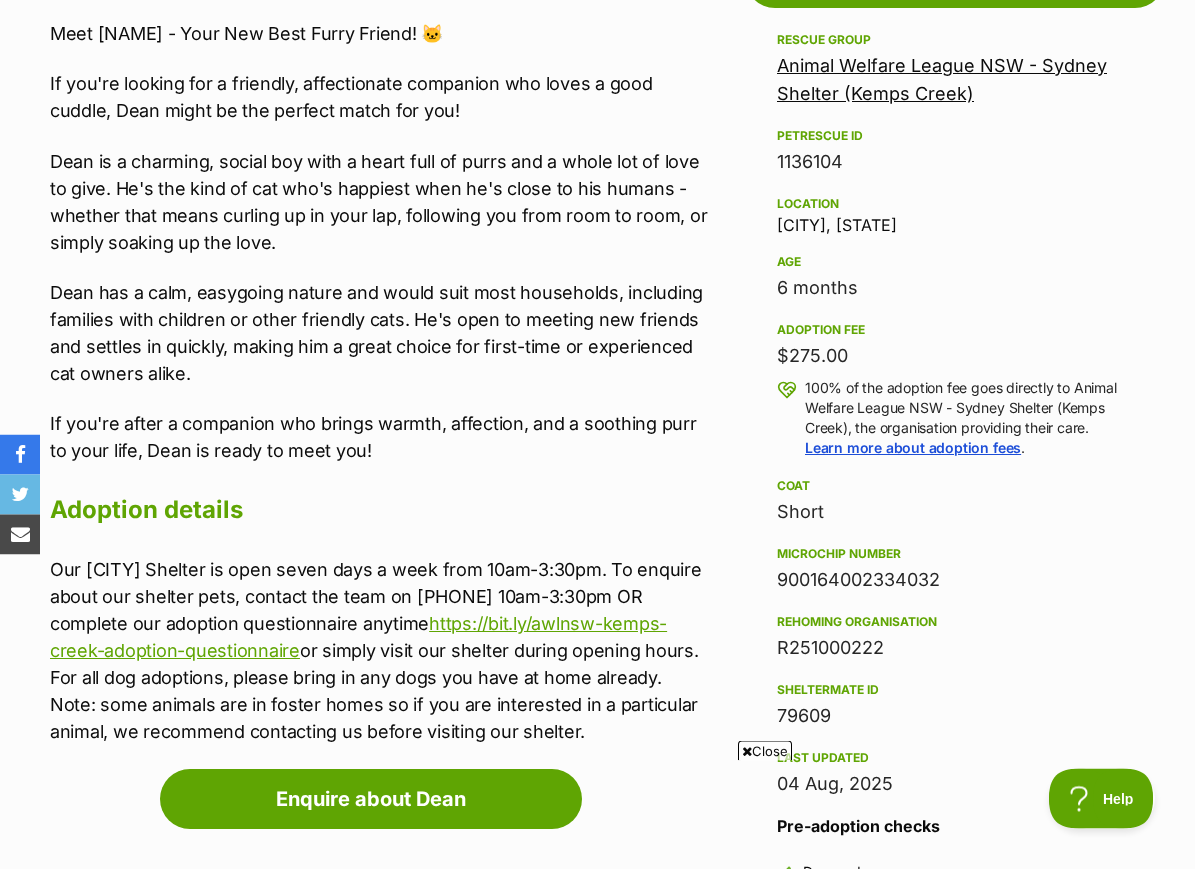 scroll, scrollTop: 1176, scrollLeft: 0, axis: vertical 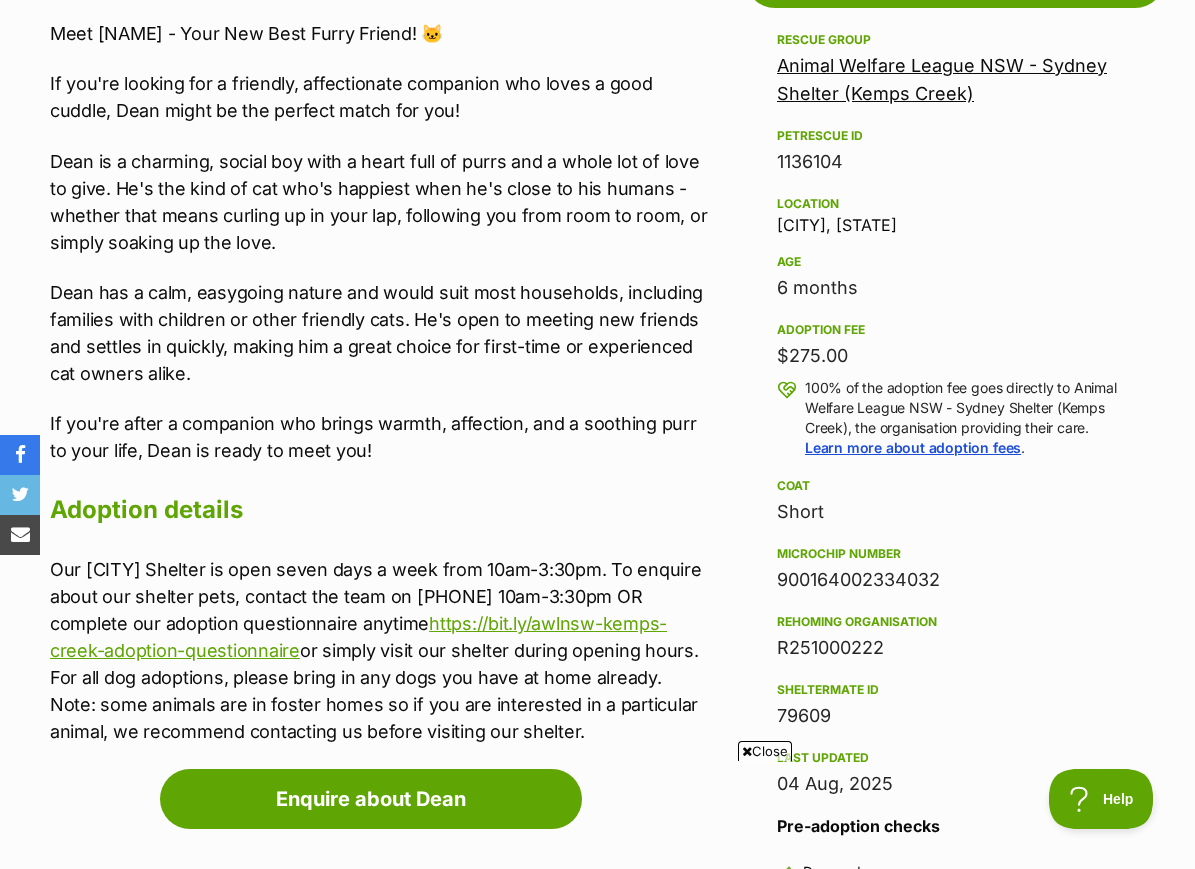 click on "https://bit.ly/awlnsw-kemps-creek-adoption-questionnaire" at bounding box center (358, 637) 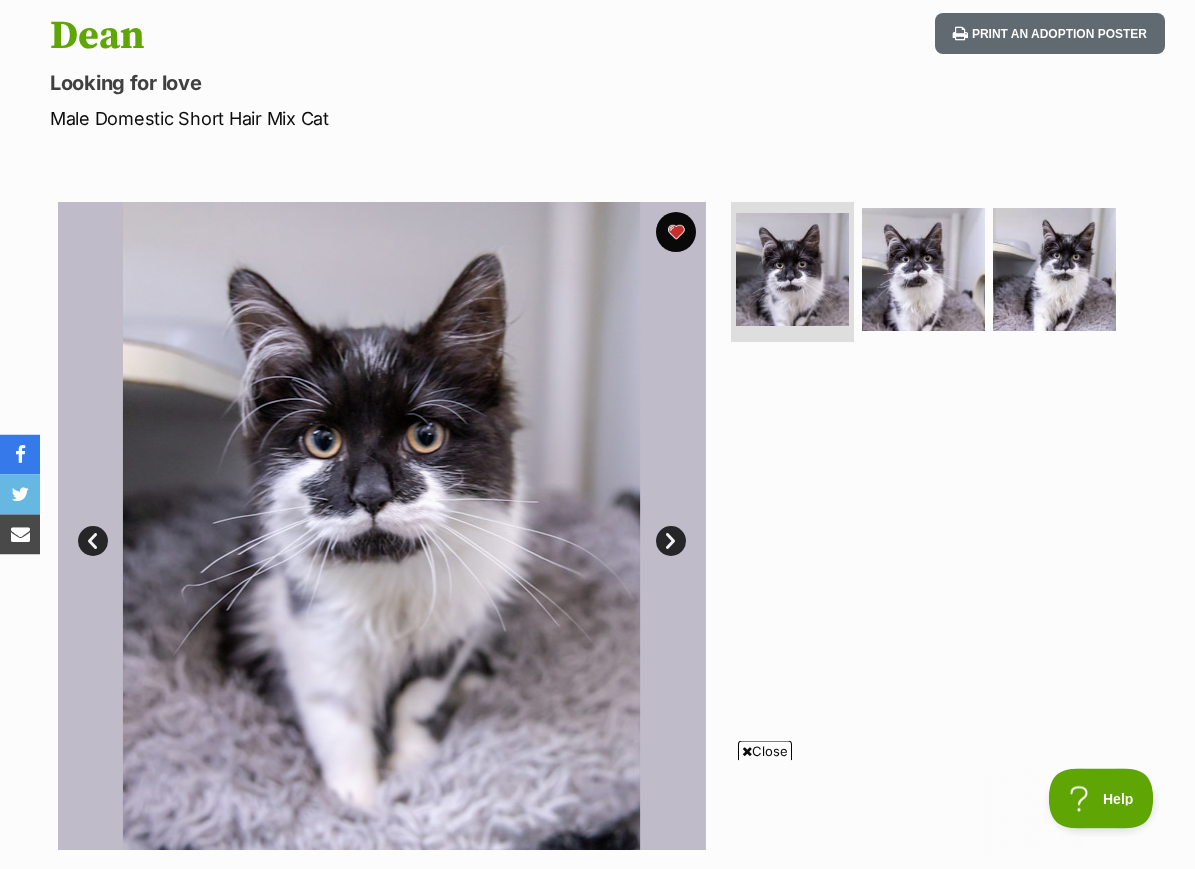 scroll, scrollTop: 0, scrollLeft: 0, axis: both 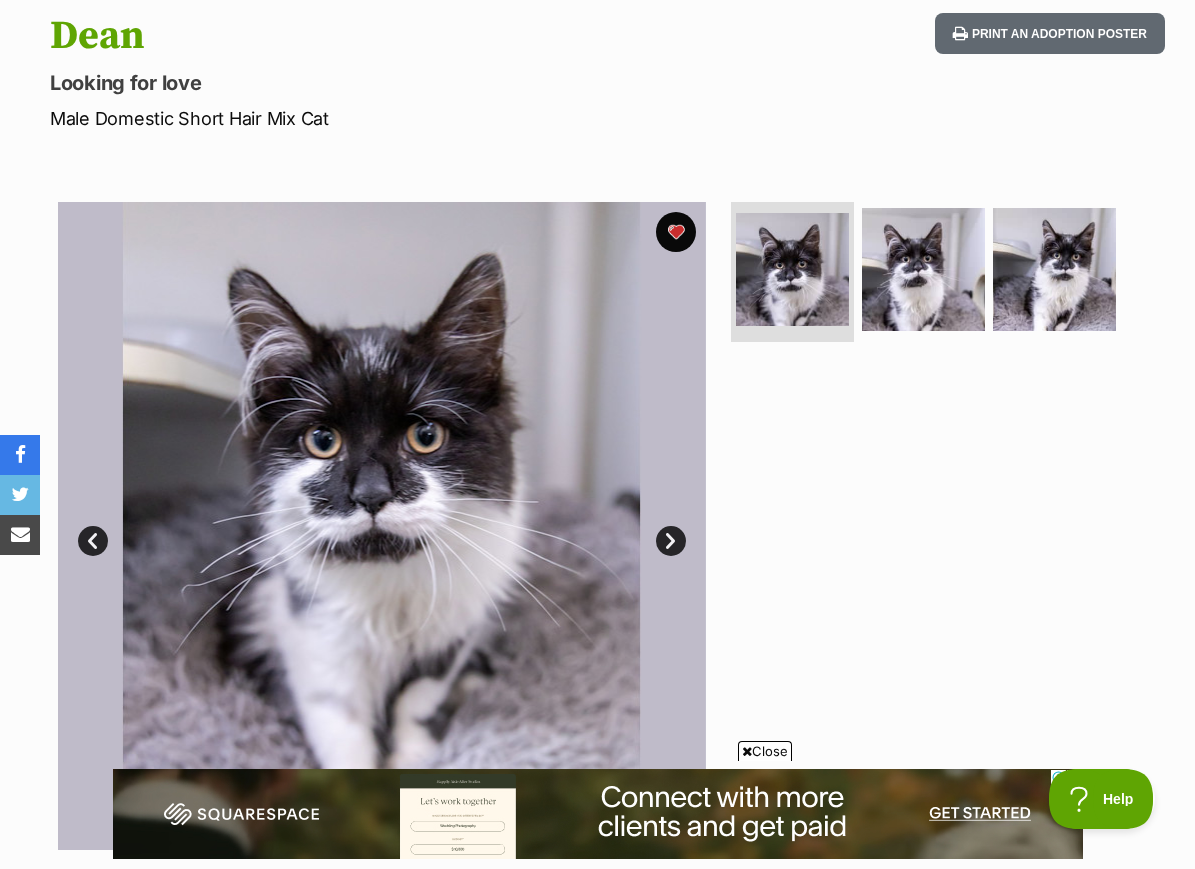 click at bounding box center [1054, 269] 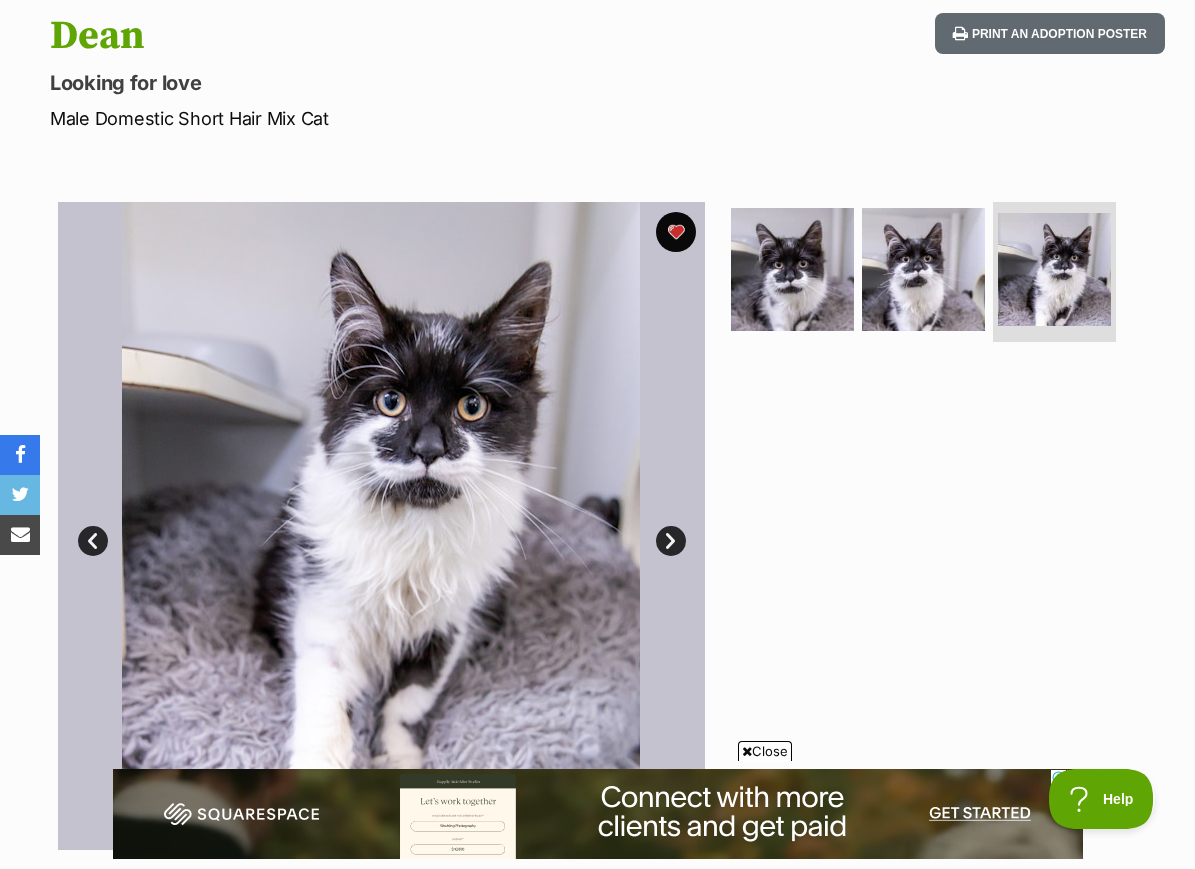 click at bounding box center (792, 269) 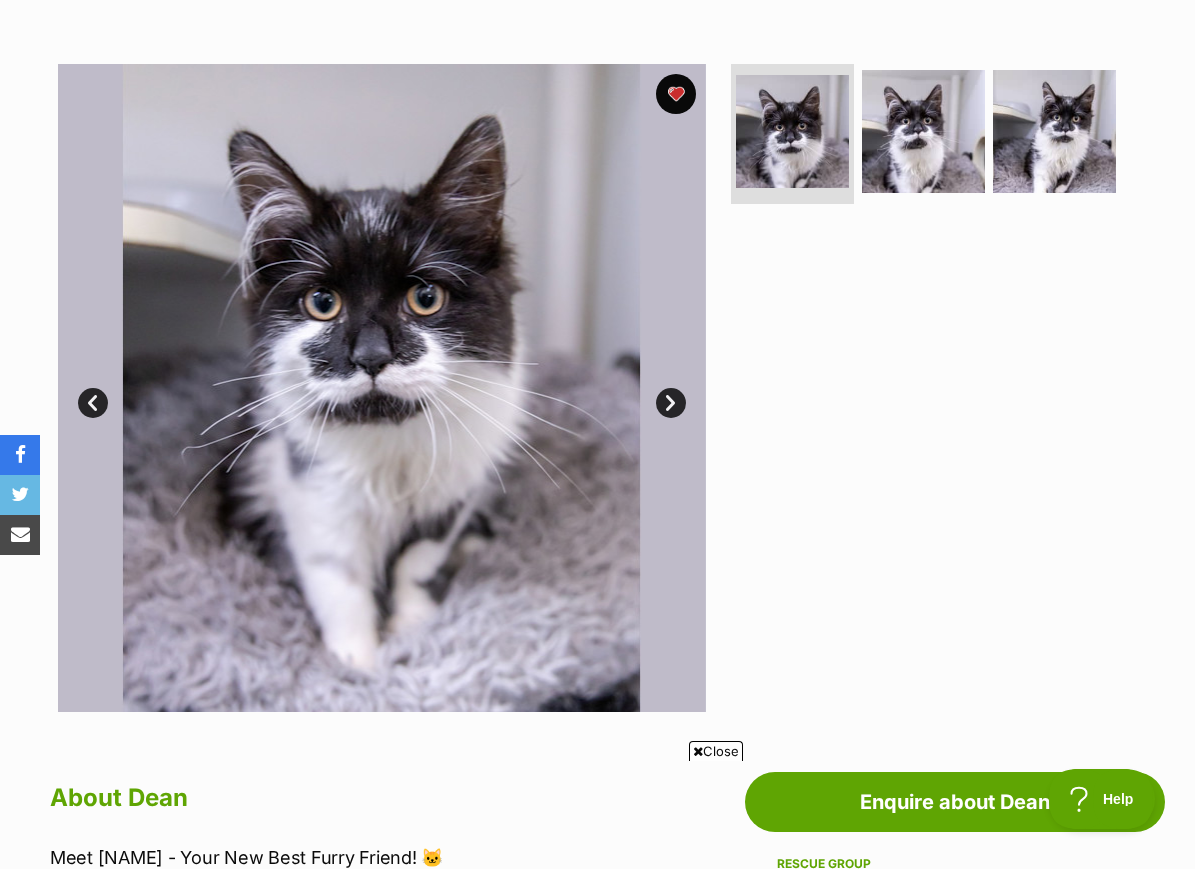 scroll, scrollTop: 0, scrollLeft: 0, axis: both 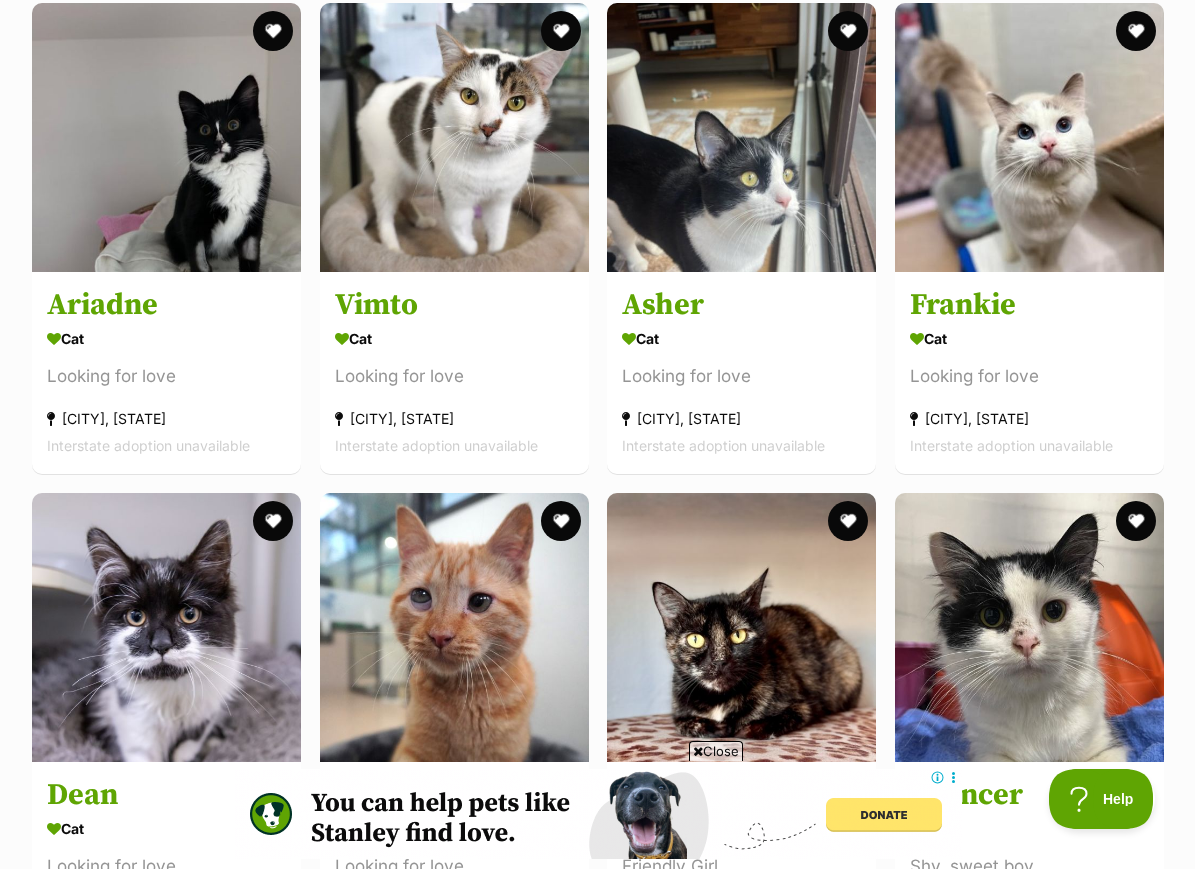 click at bounding box center (273, 521) 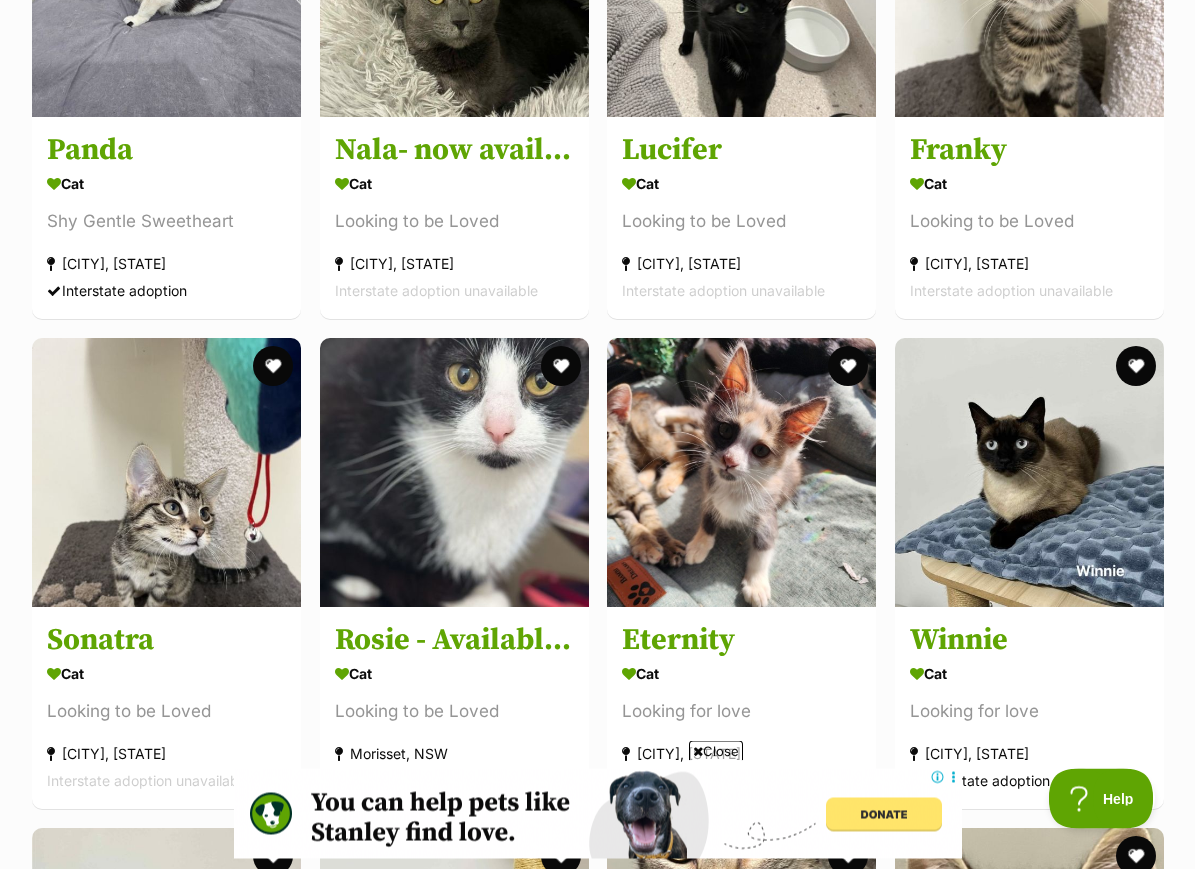 scroll, scrollTop: 12815, scrollLeft: 0, axis: vertical 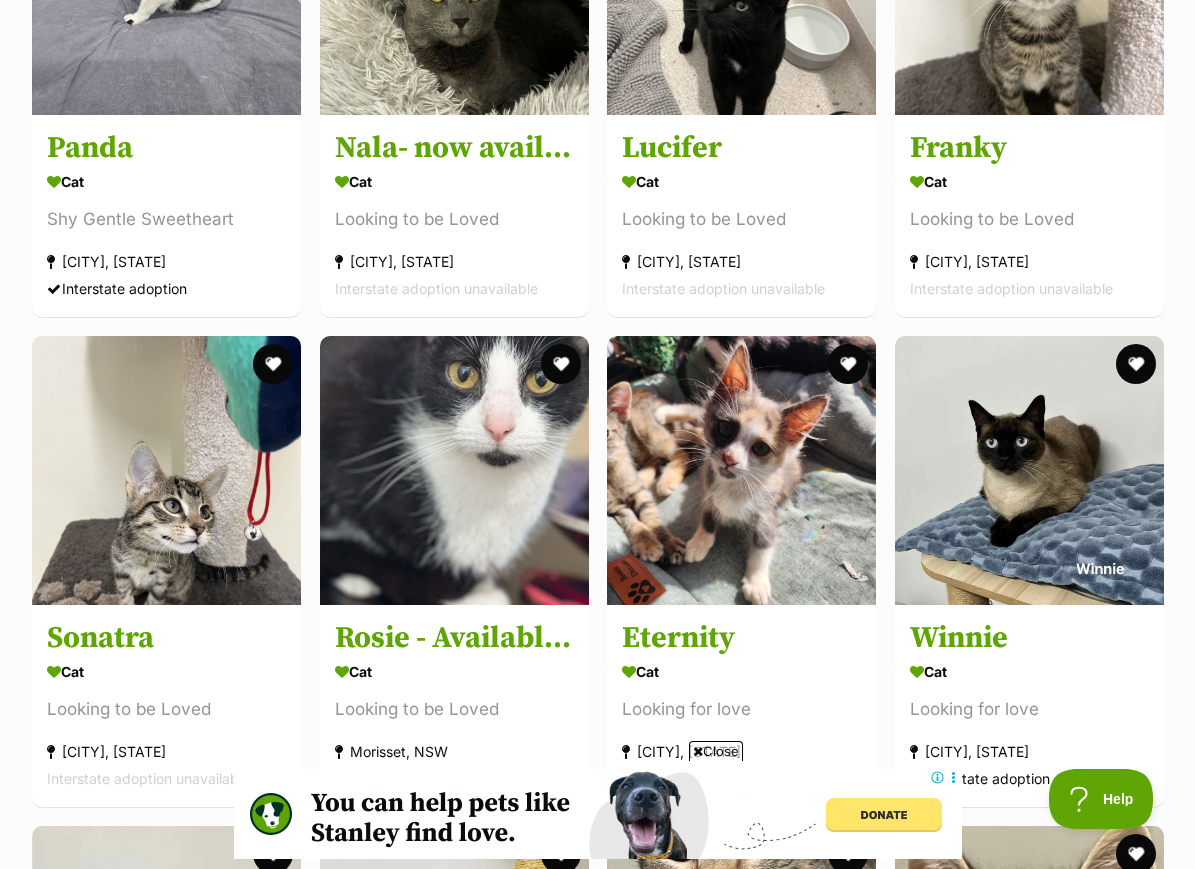 click at bounding box center [1135, 364] 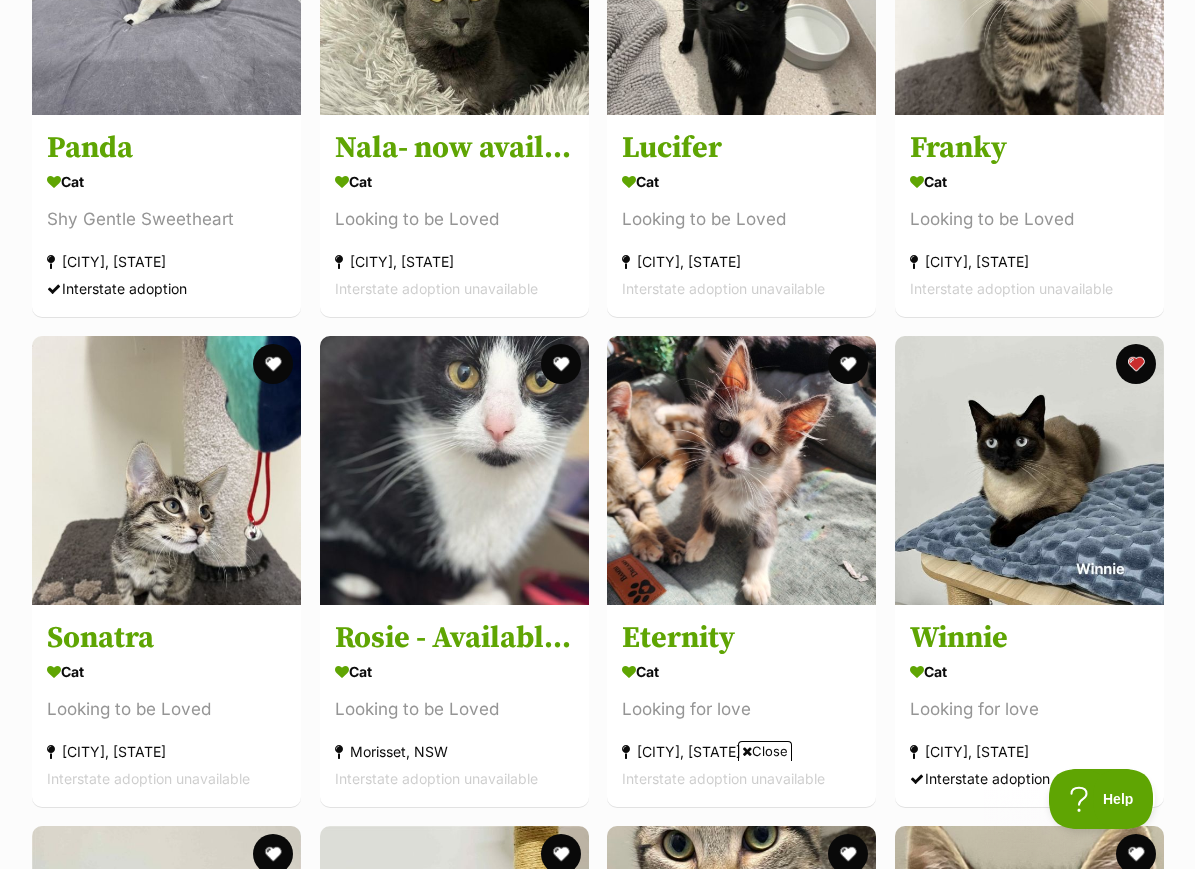 scroll, scrollTop: 0, scrollLeft: 0, axis: both 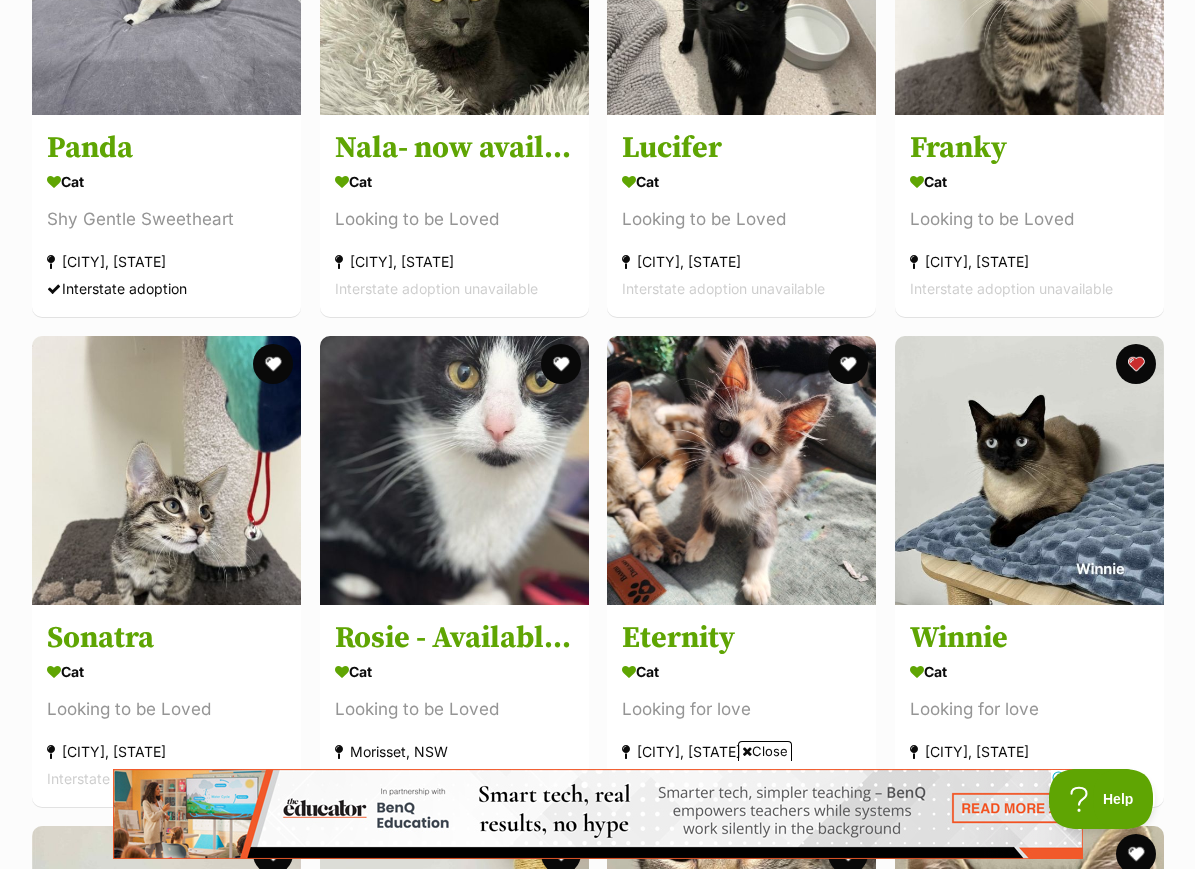 click on "Cat" at bounding box center [1029, 671] 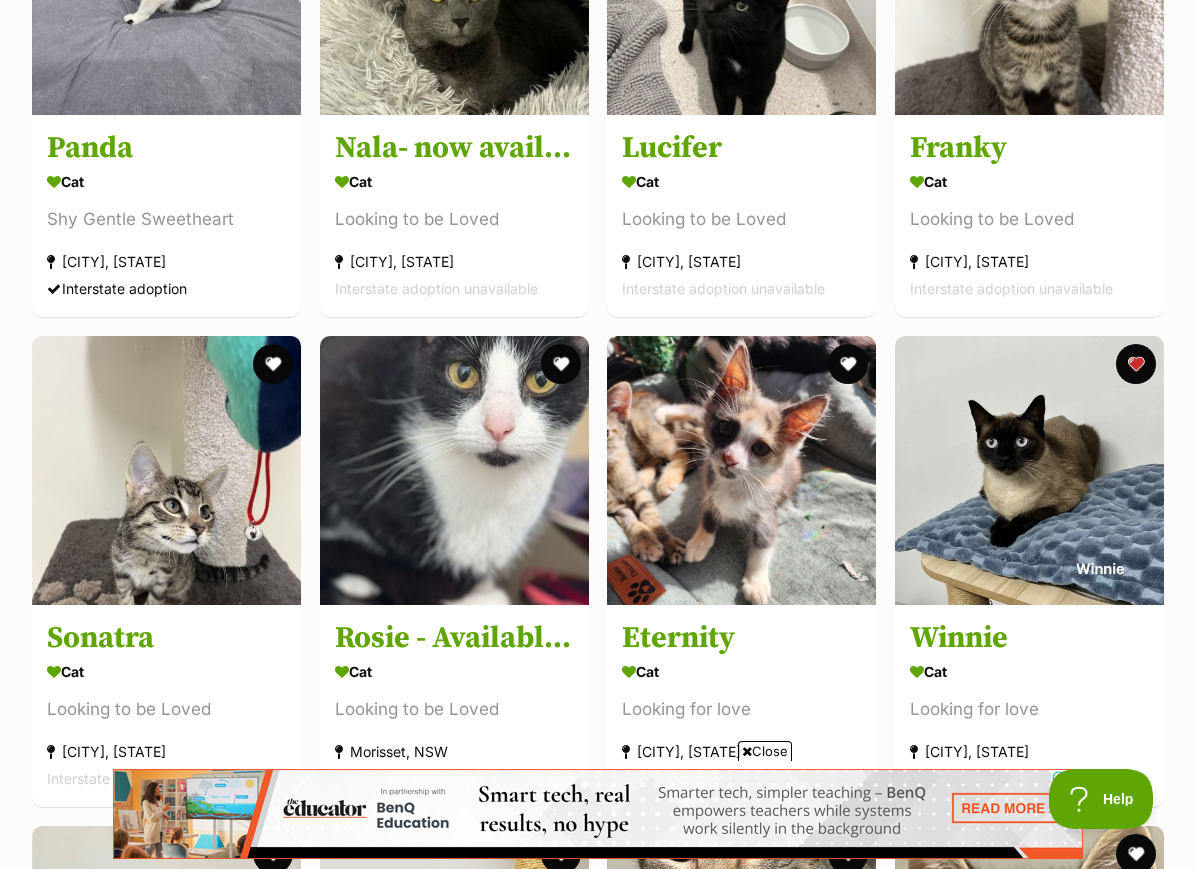 scroll, scrollTop: 0, scrollLeft: 0, axis: both 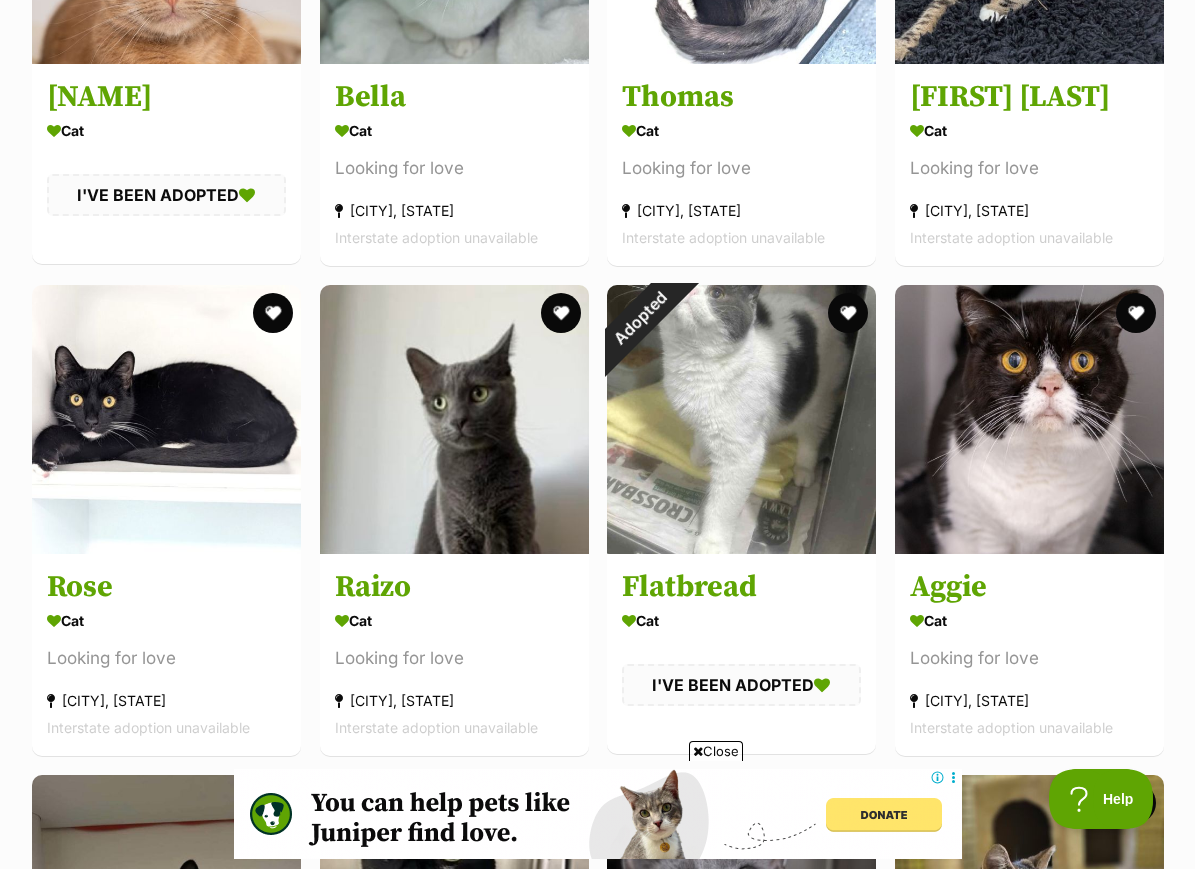 click at bounding box center [454, 419] 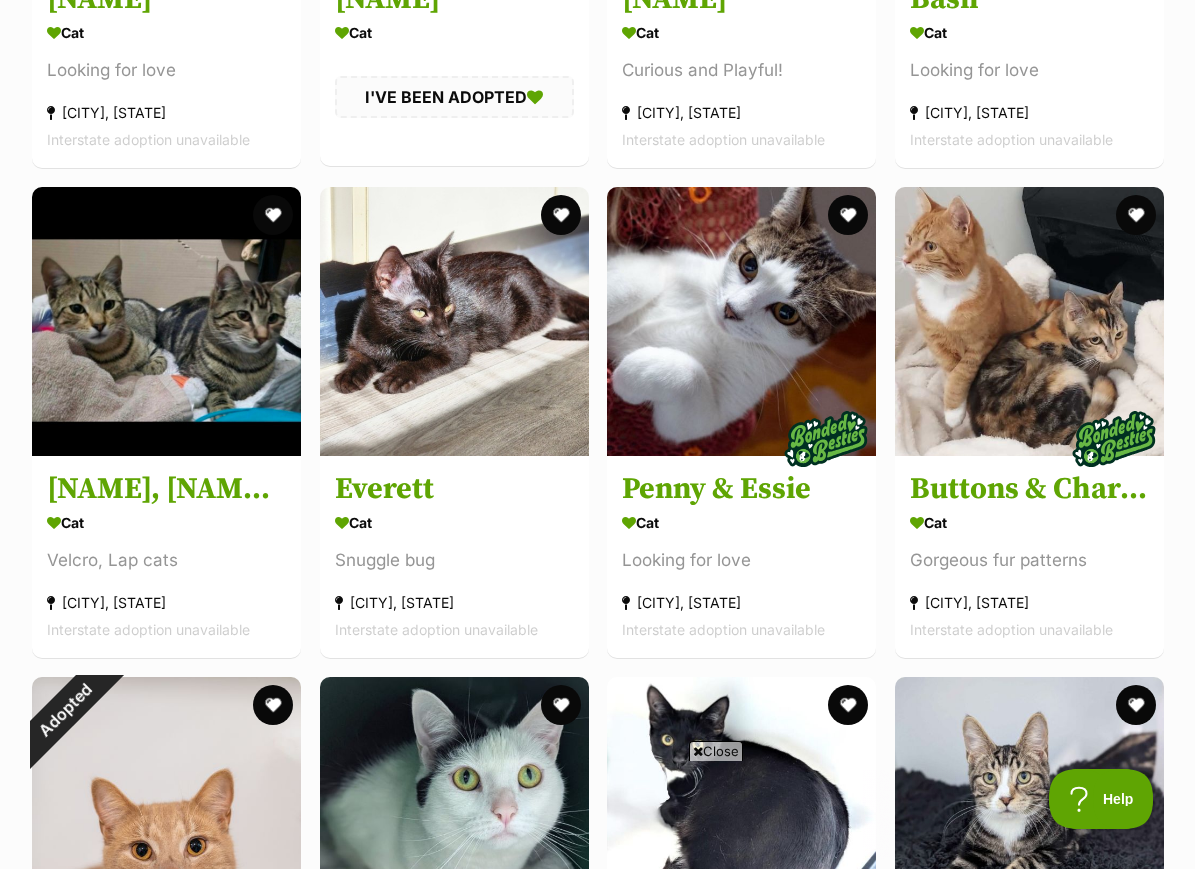scroll, scrollTop: 7568, scrollLeft: 0, axis: vertical 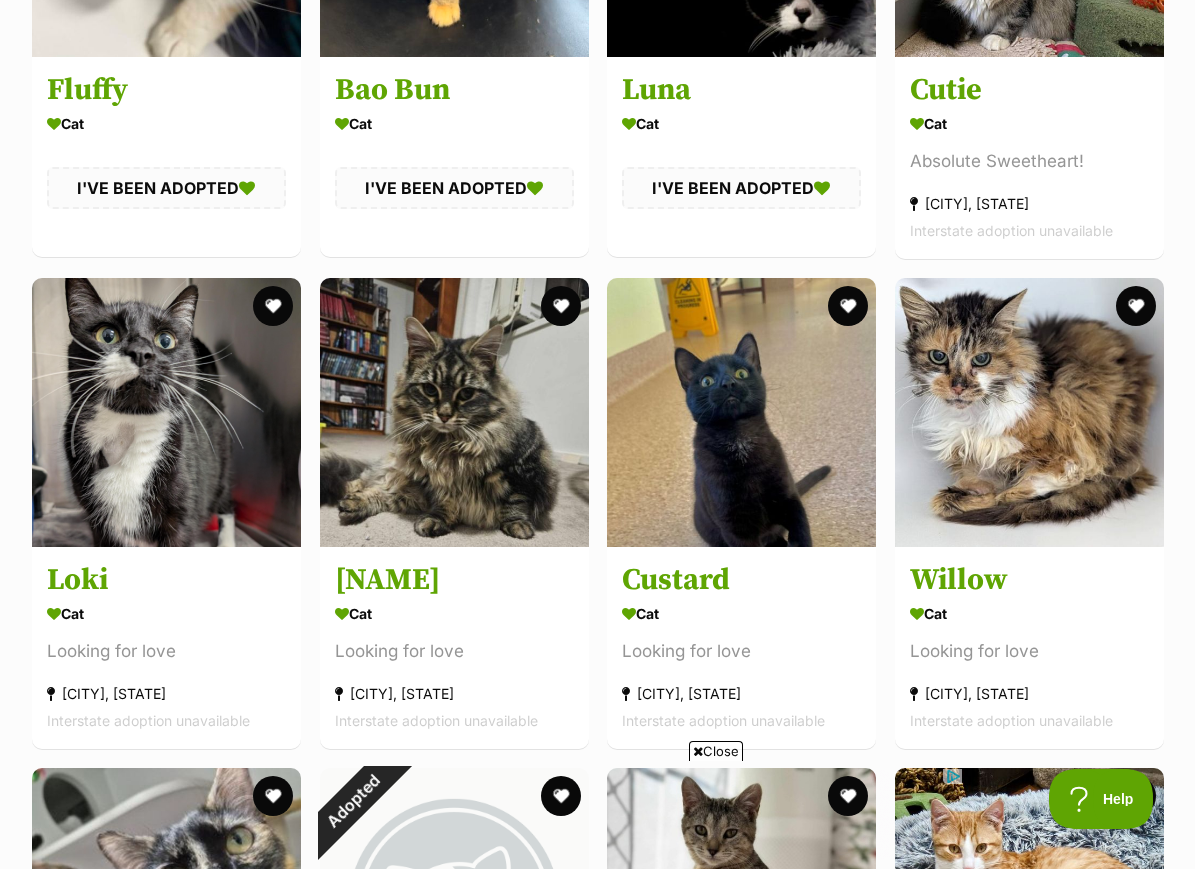 click at bounding box center (1029, 412) 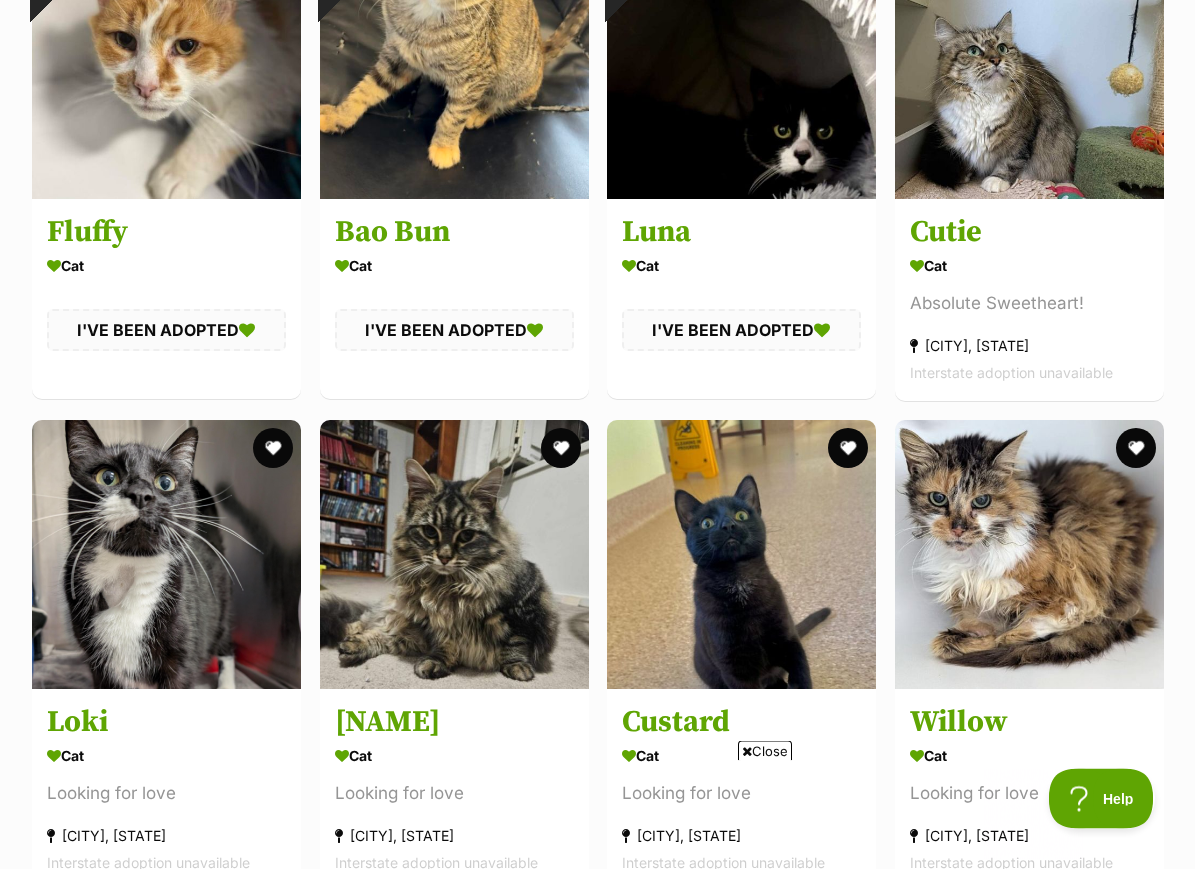 scroll, scrollTop: 6188, scrollLeft: 0, axis: vertical 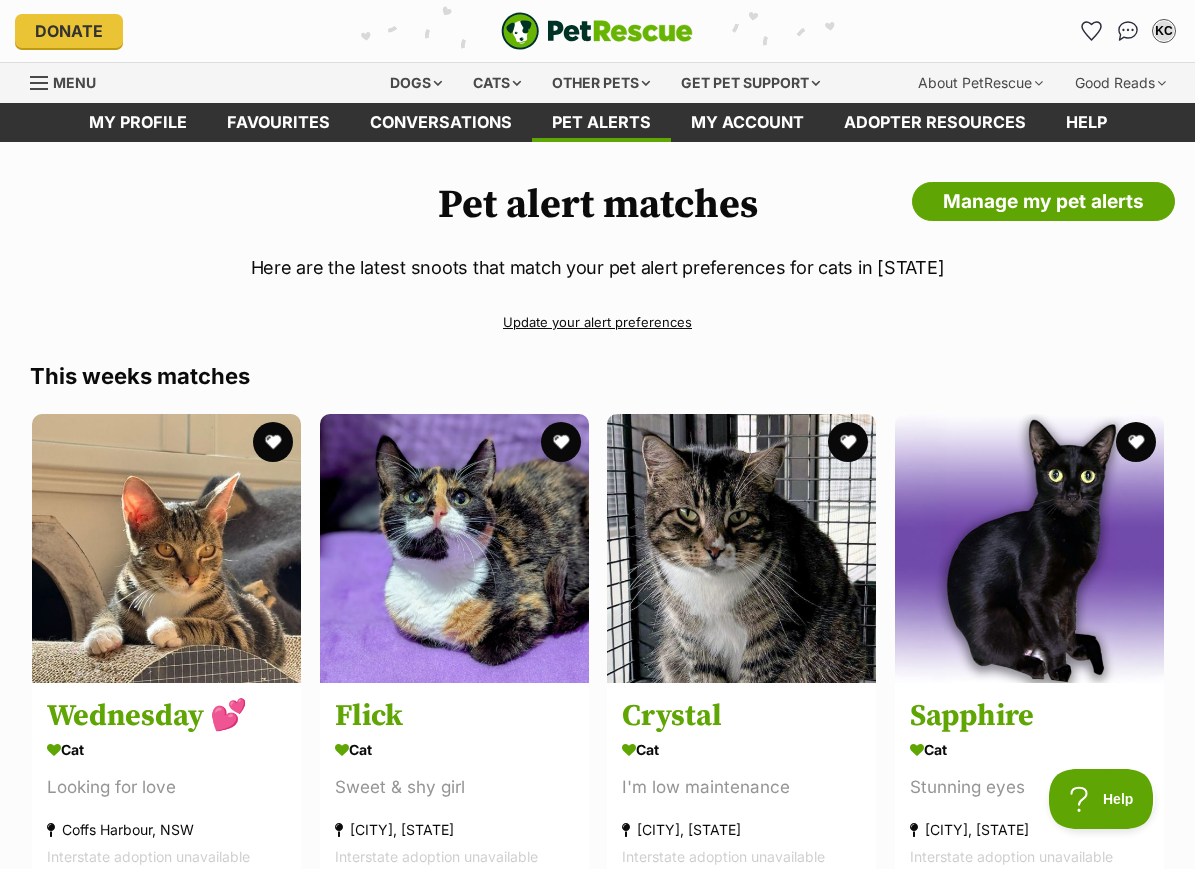 click on "Conversations" at bounding box center [441, 122] 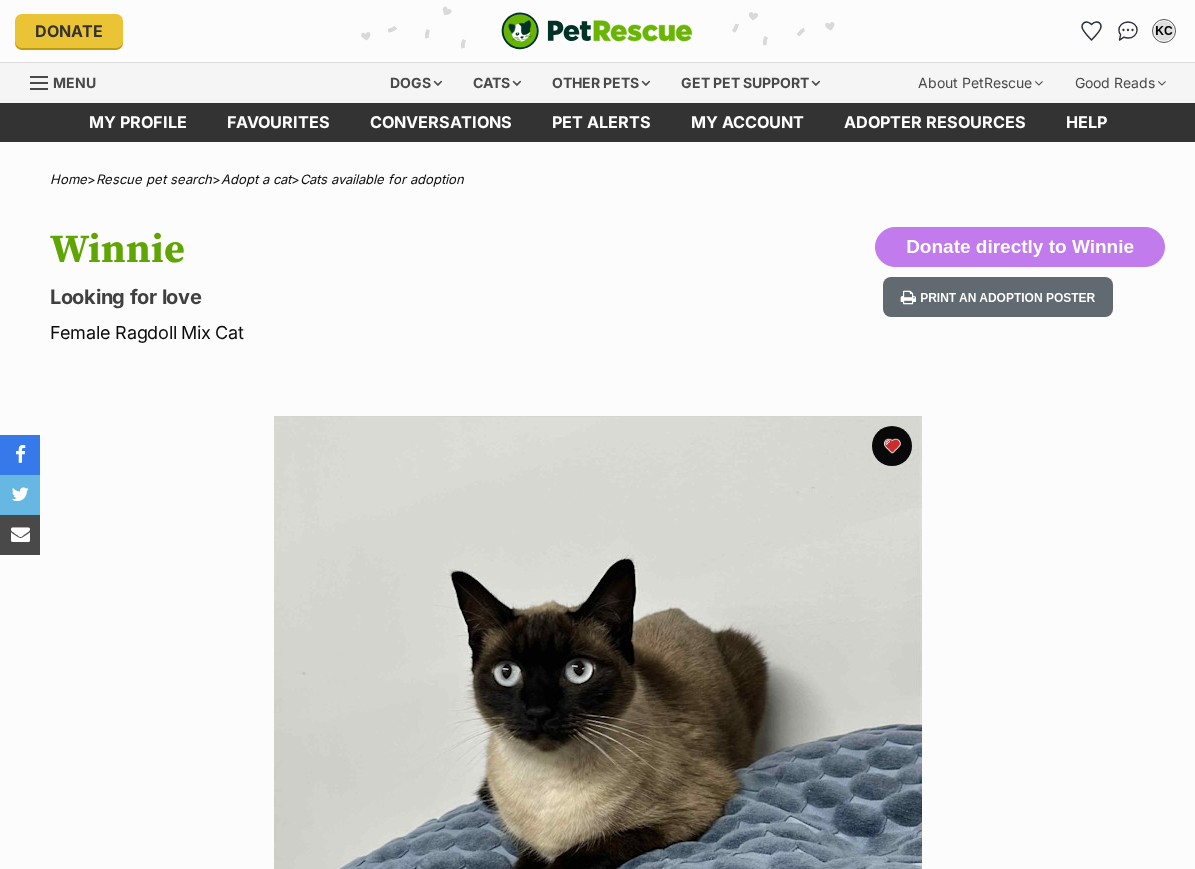 scroll, scrollTop: 0, scrollLeft: 0, axis: both 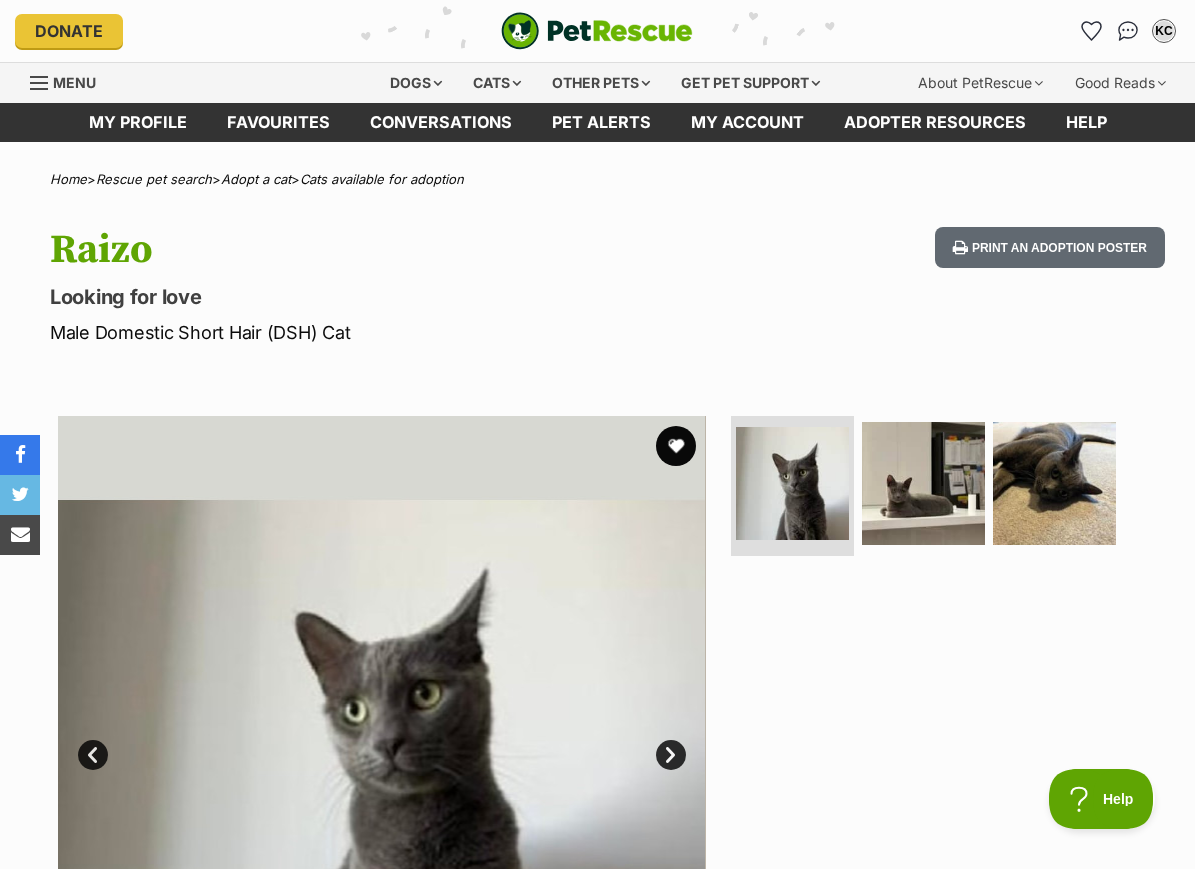 click at bounding box center (923, 483) 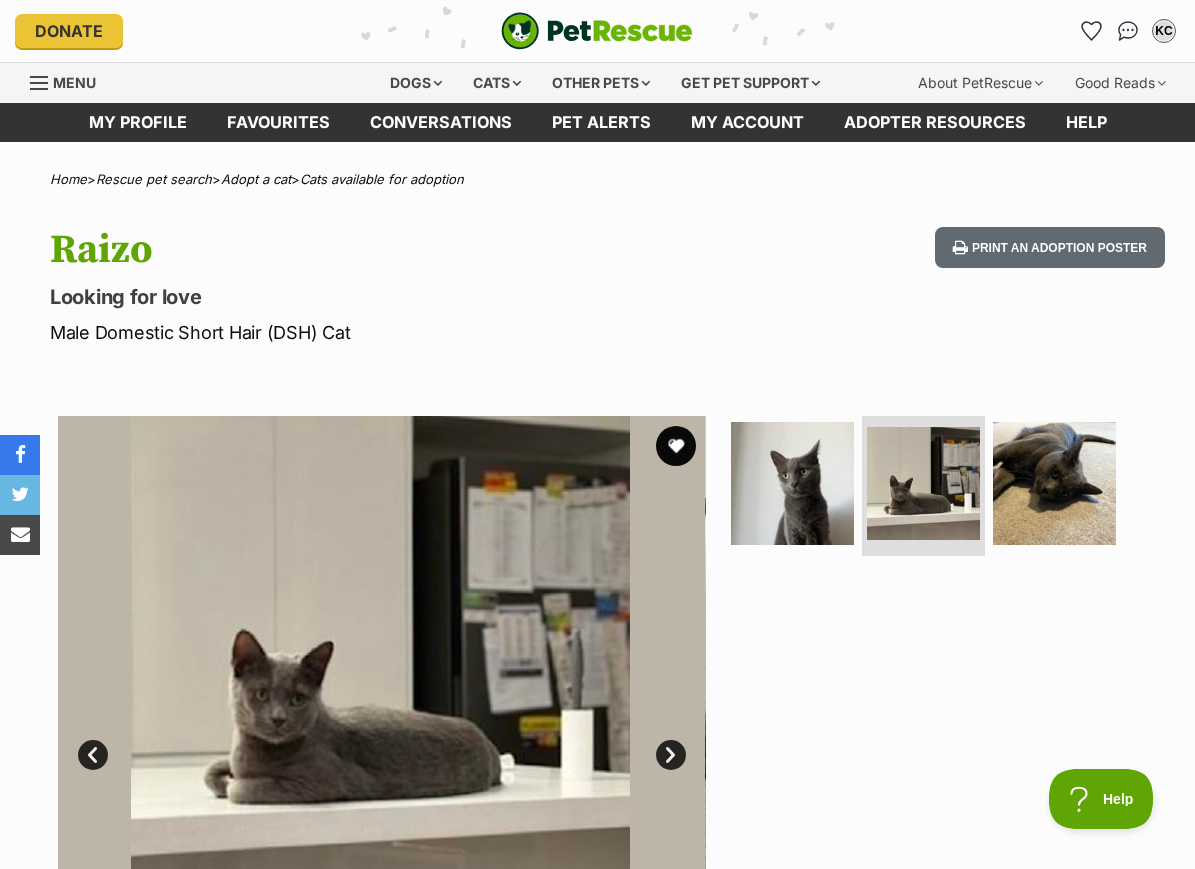 click at bounding box center (1054, 483) 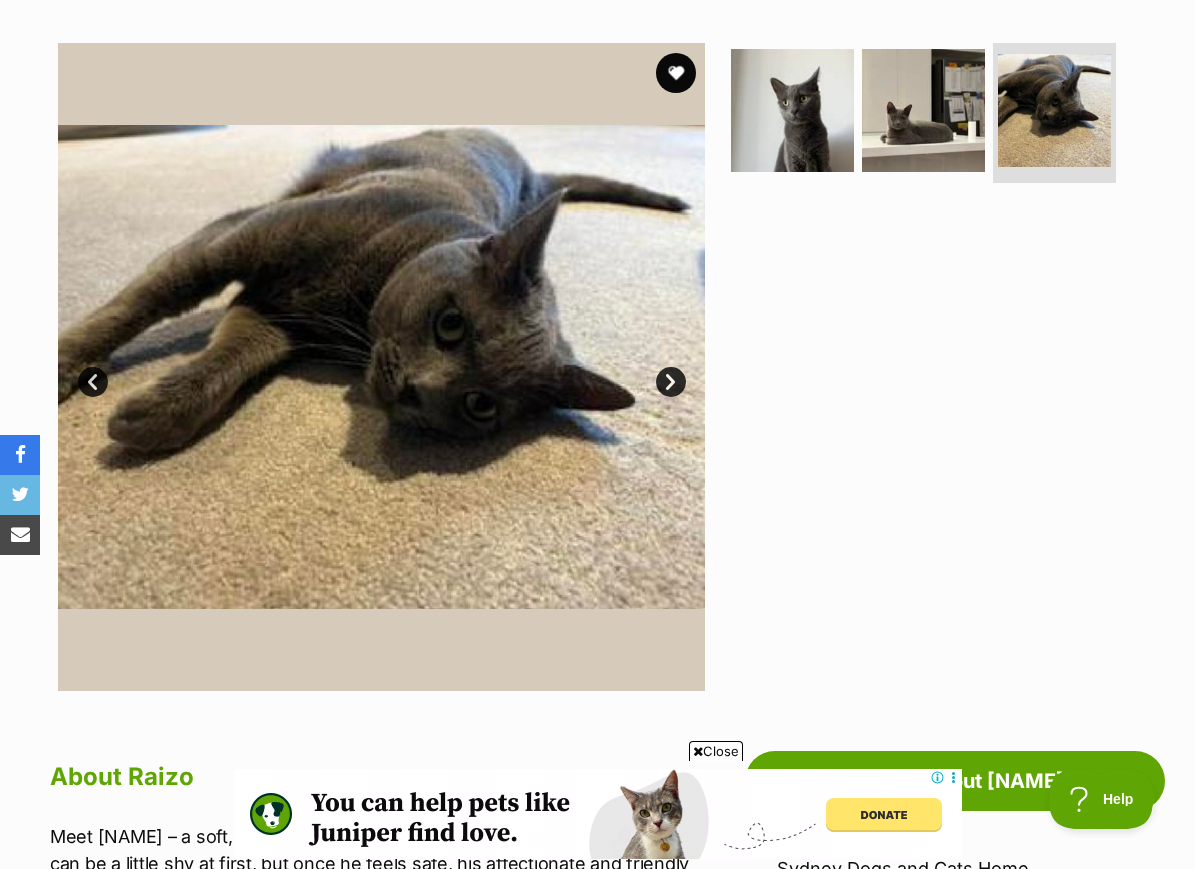 scroll, scrollTop: 0, scrollLeft: 0, axis: both 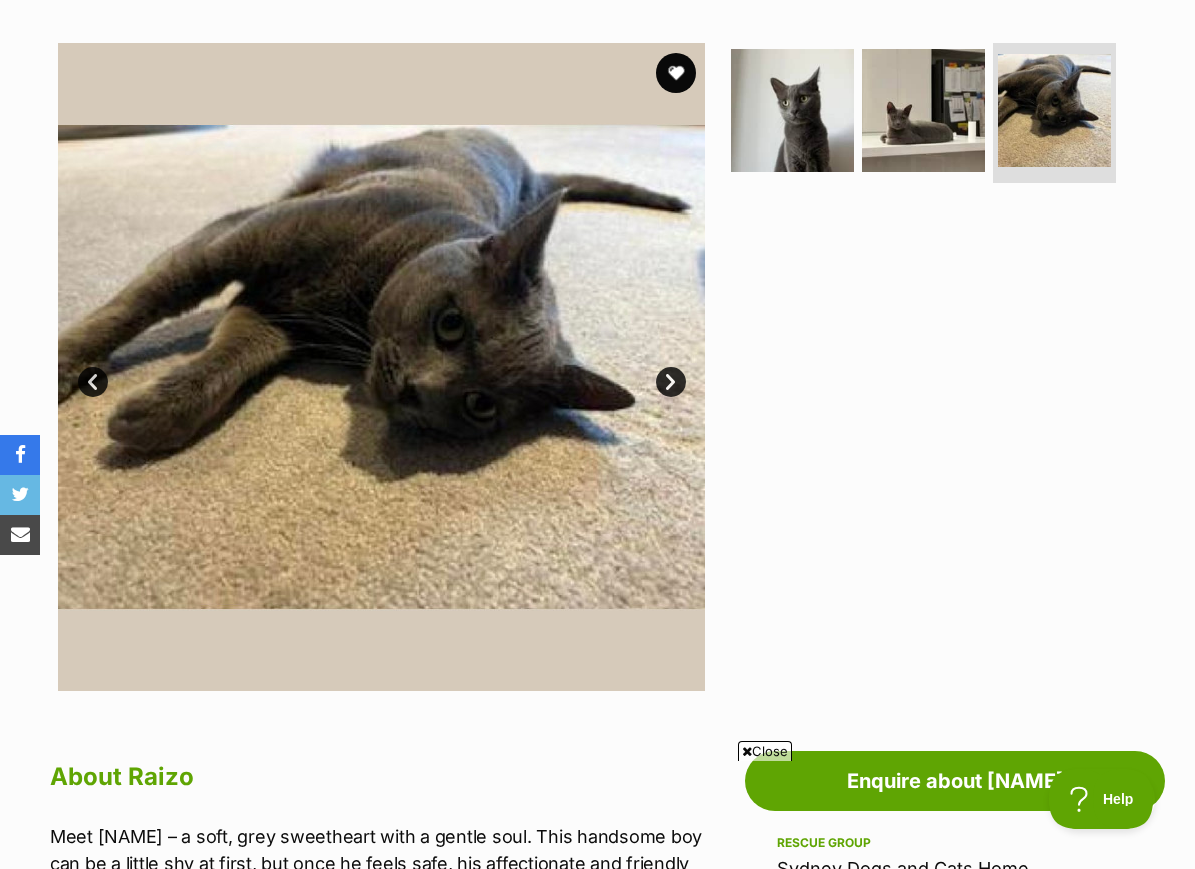 click on "Available
3
of 3 images
3
of 3 images
3
of 3 images
Next Prev 1 2 3" at bounding box center [598, 352] 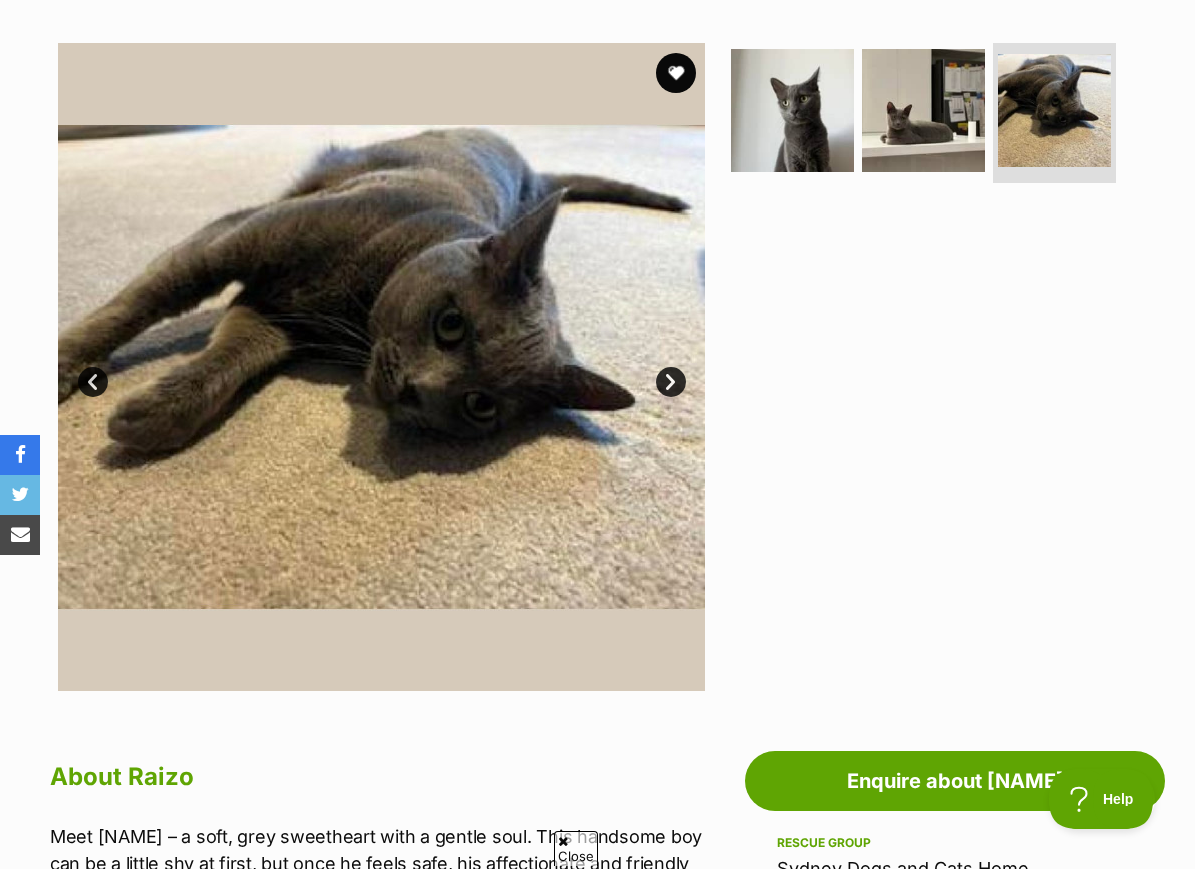 scroll, scrollTop: 0, scrollLeft: 0, axis: both 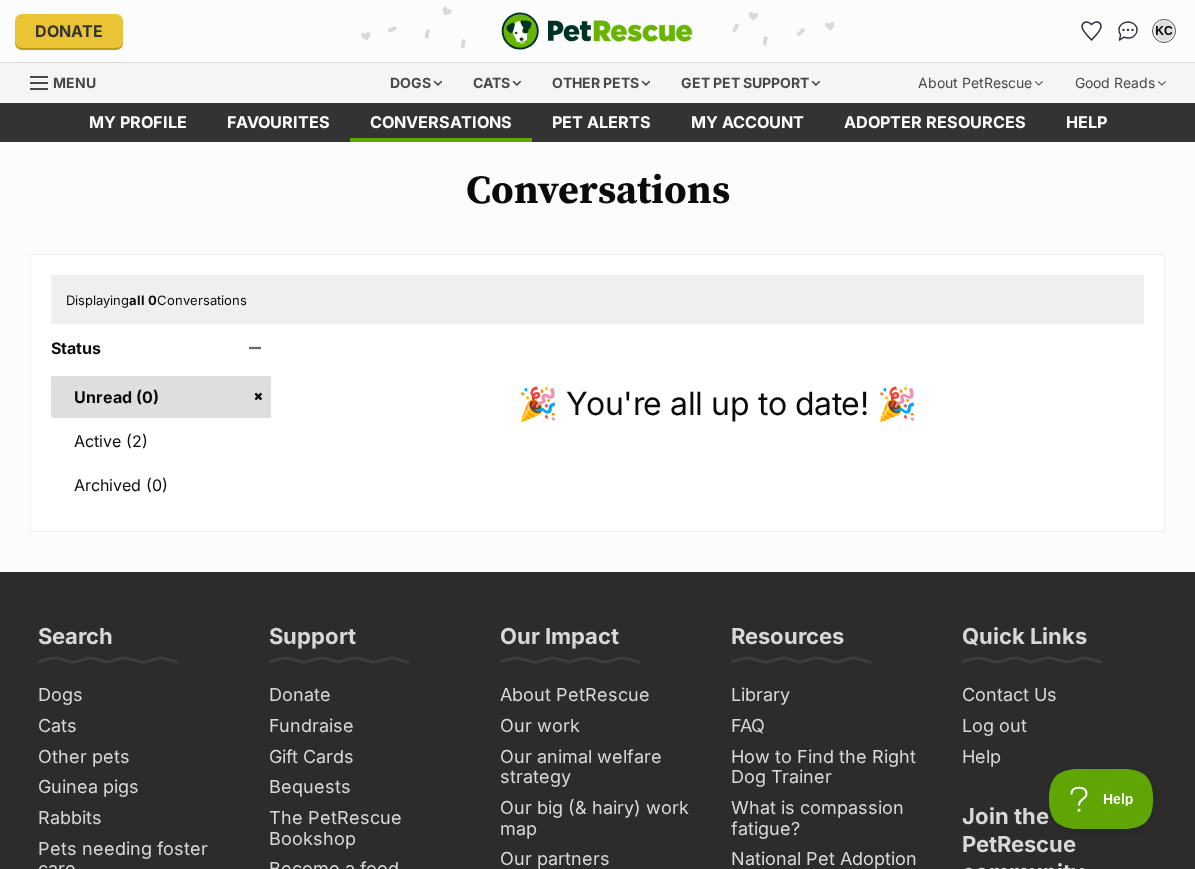 click on "Active (2)" at bounding box center (161, 441) 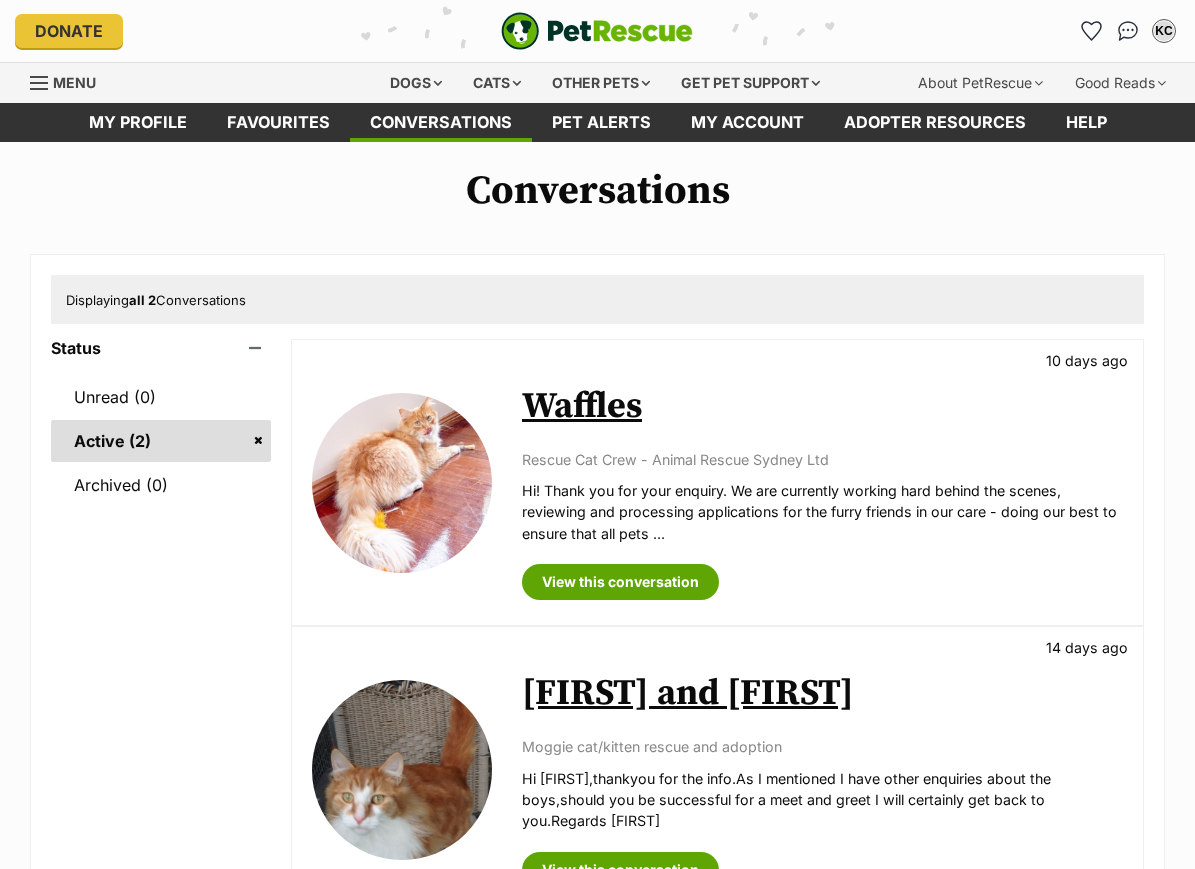 scroll, scrollTop: 0, scrollLeft: 0, axis: both 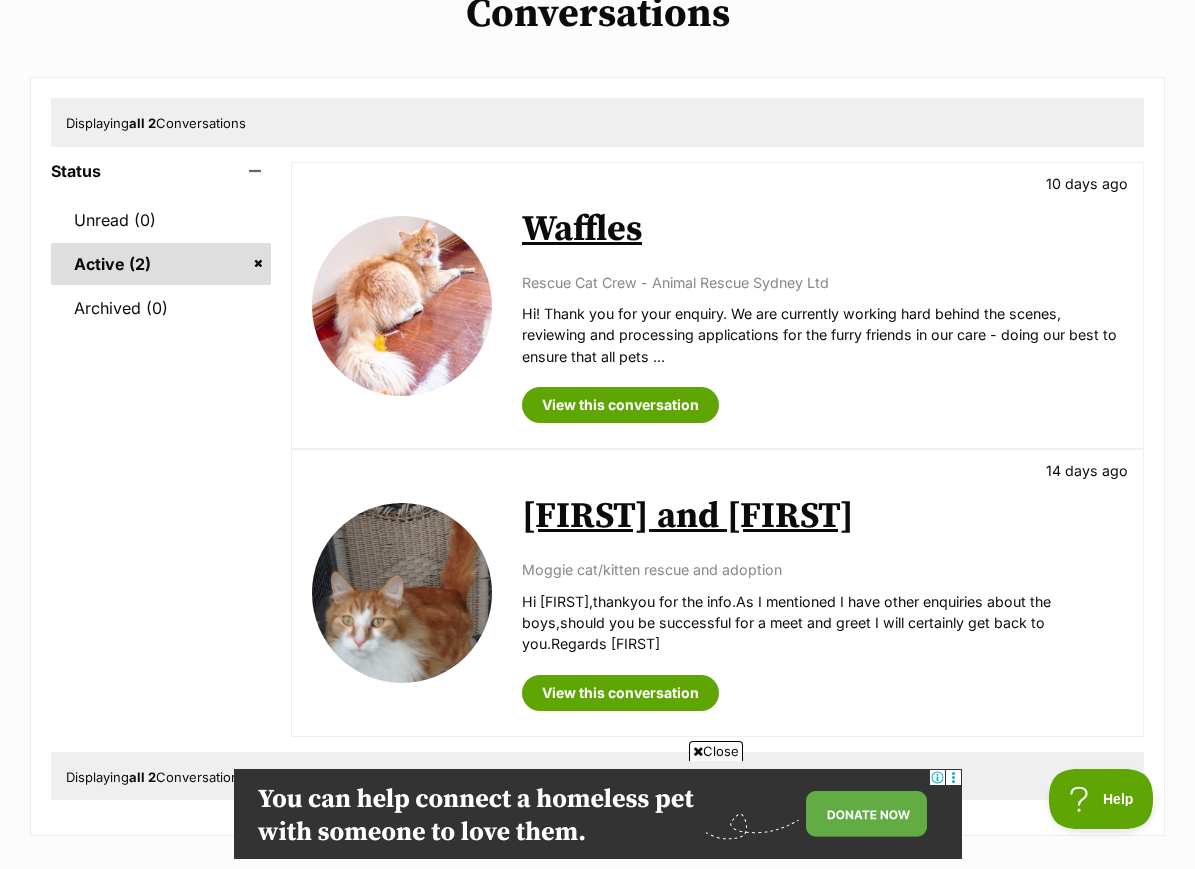 click at bounding box center (402, 593) 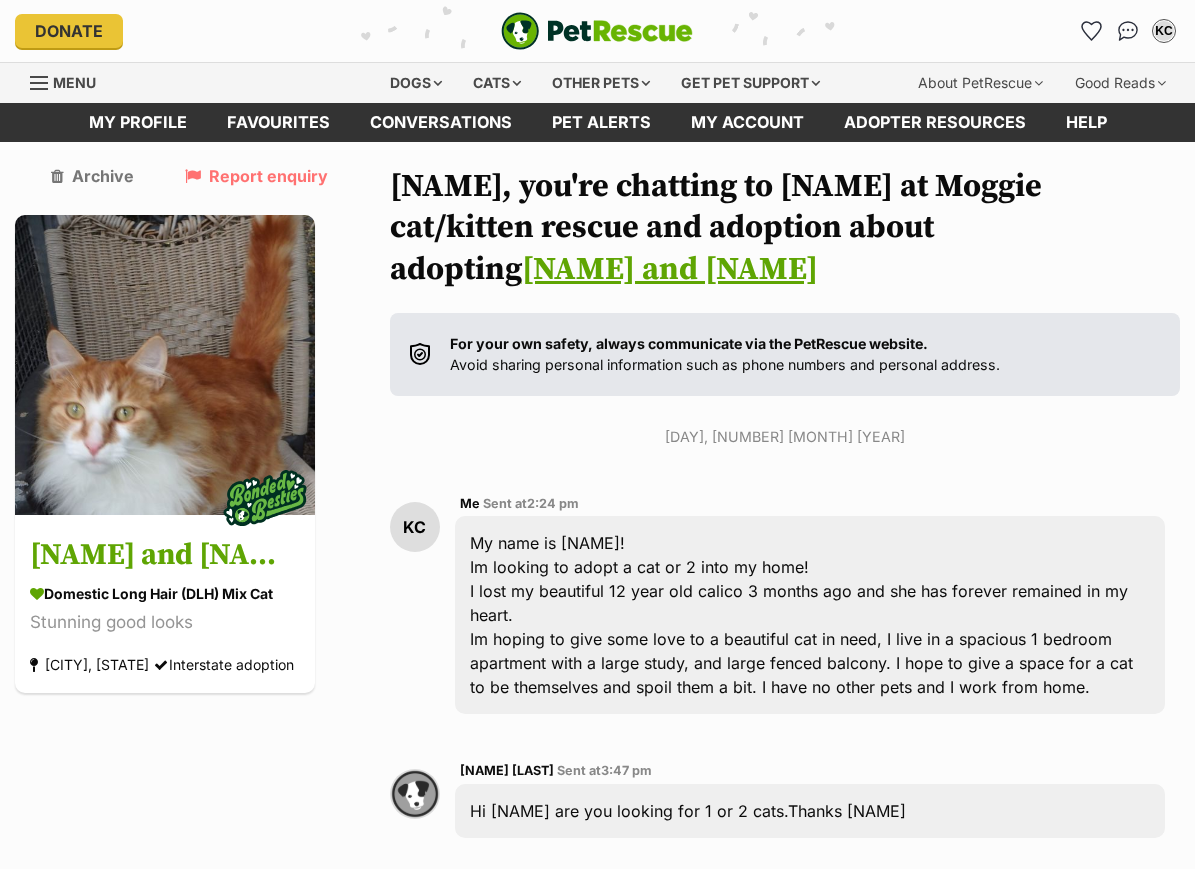 scroll, scrollTop: 672, scrollLeft: 0, axis: vertical 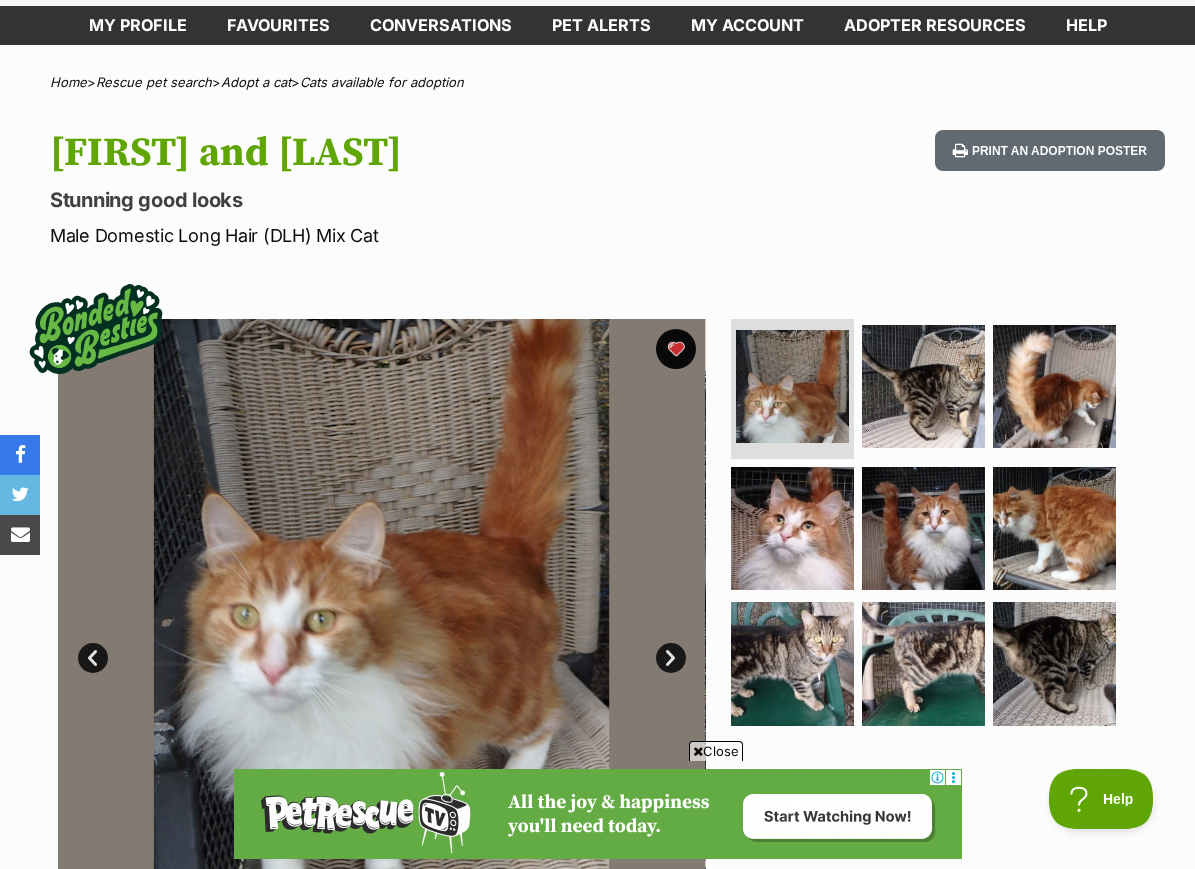 click at bounding box center (1054, 386) 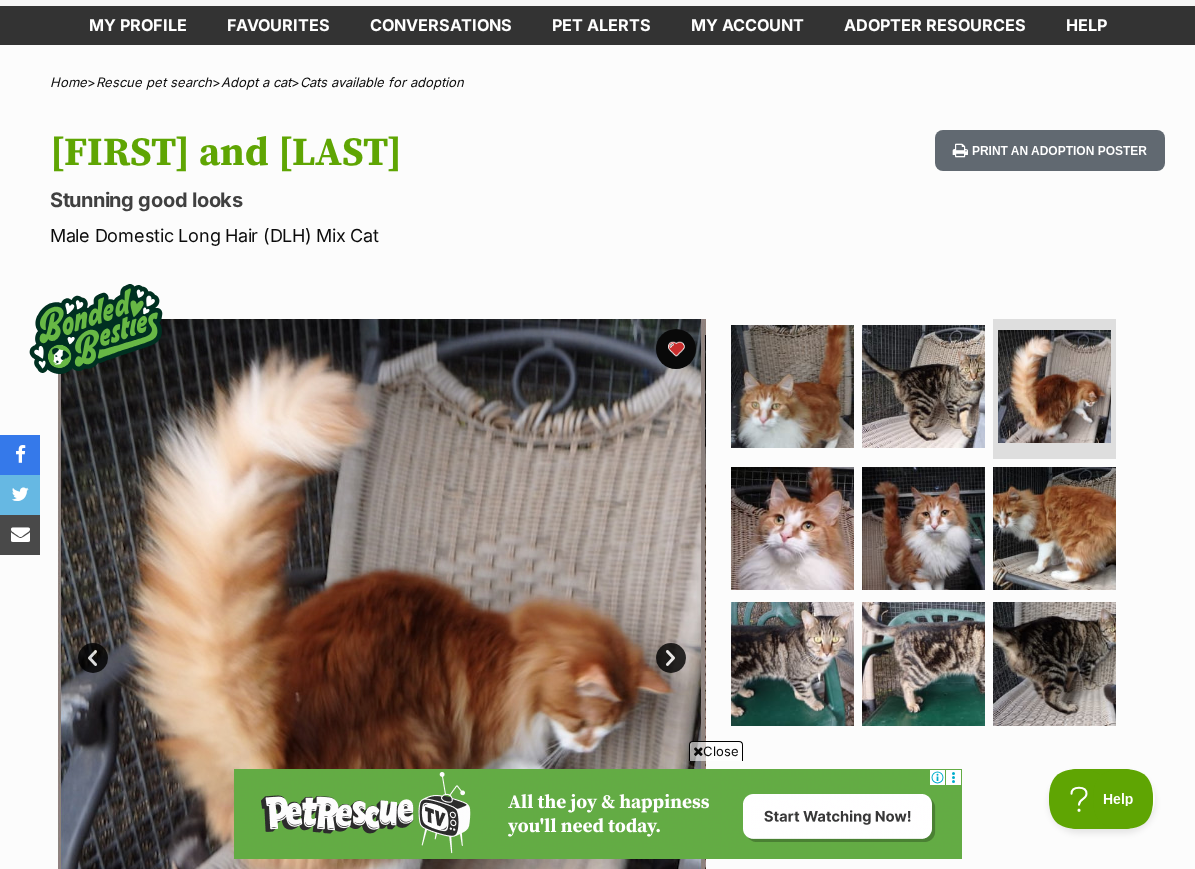 click at bounding box center [792, 528] 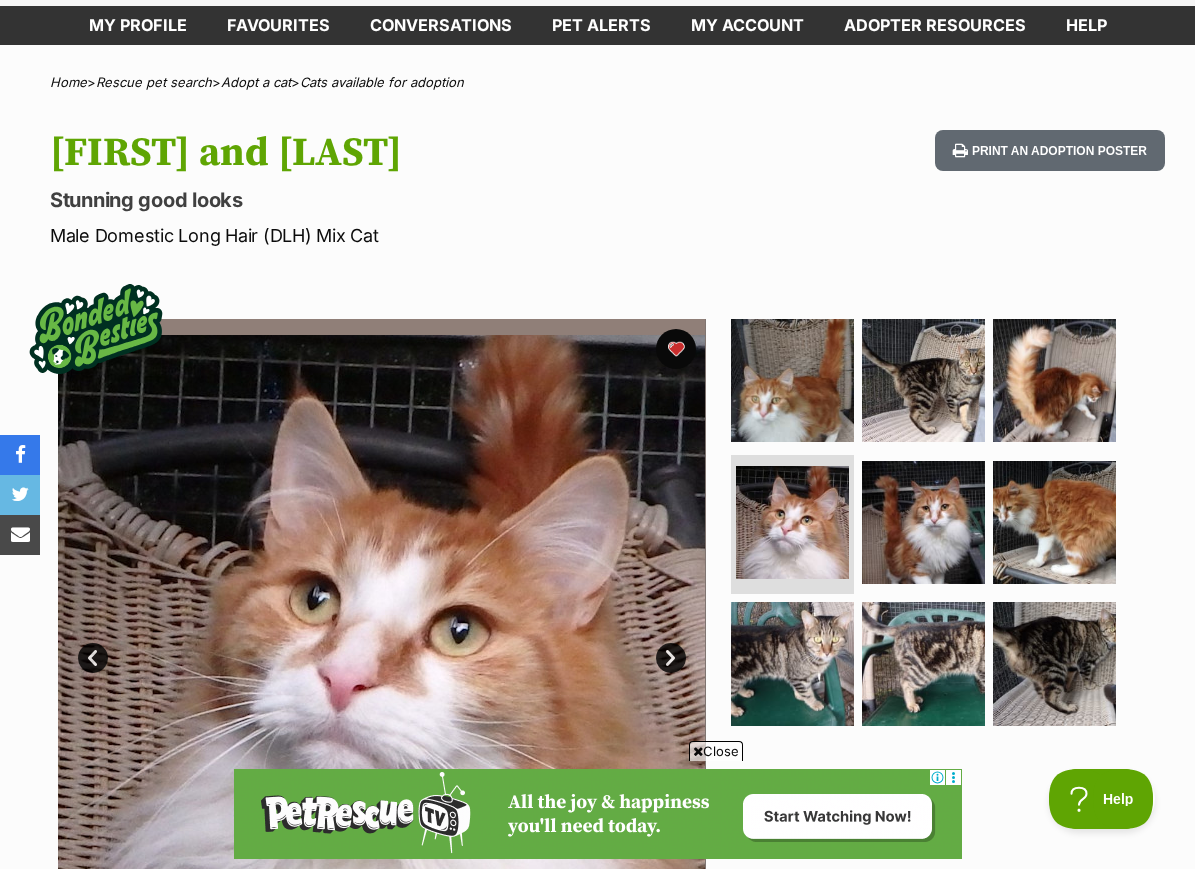 click at bounding box center [923, 522] 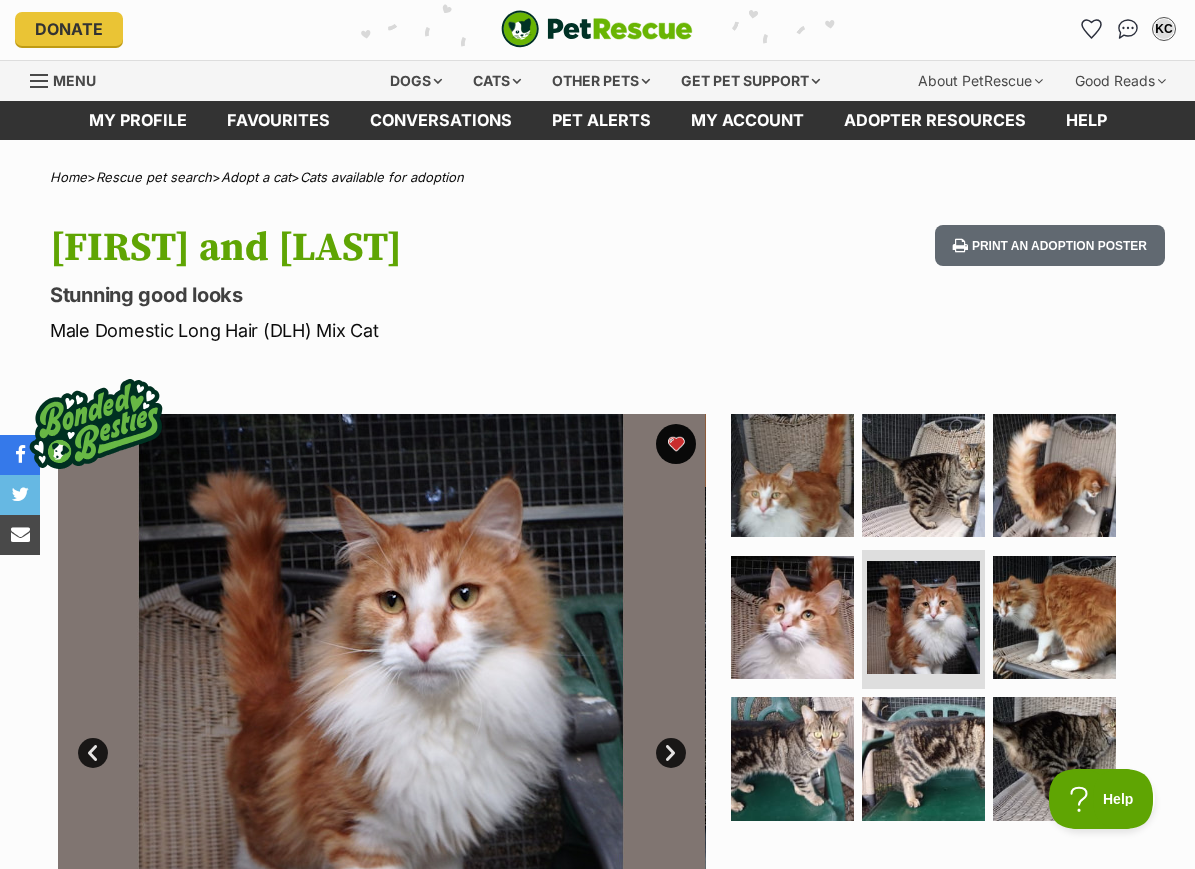 scroll, scrollTop: 0, scrollLeft: 0, axis: both 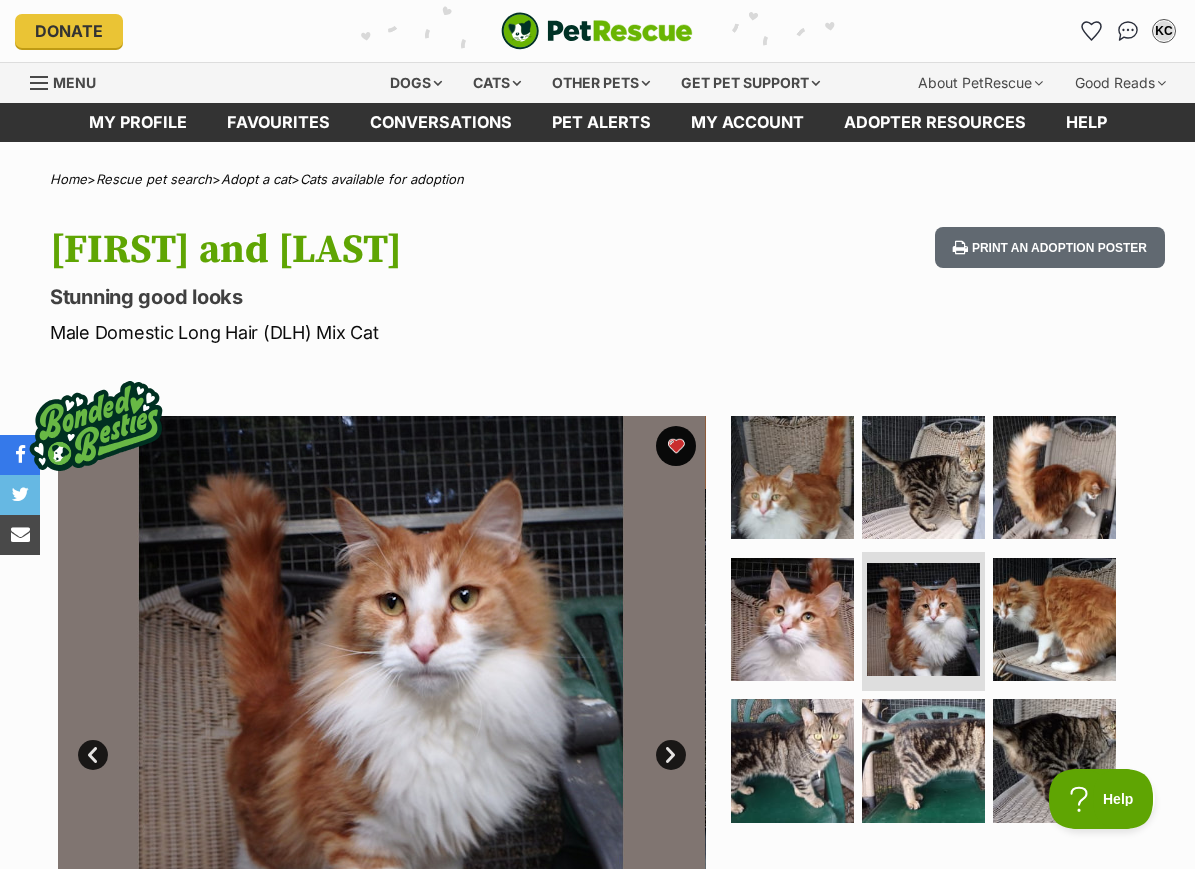click at bounding box center (792, 760) 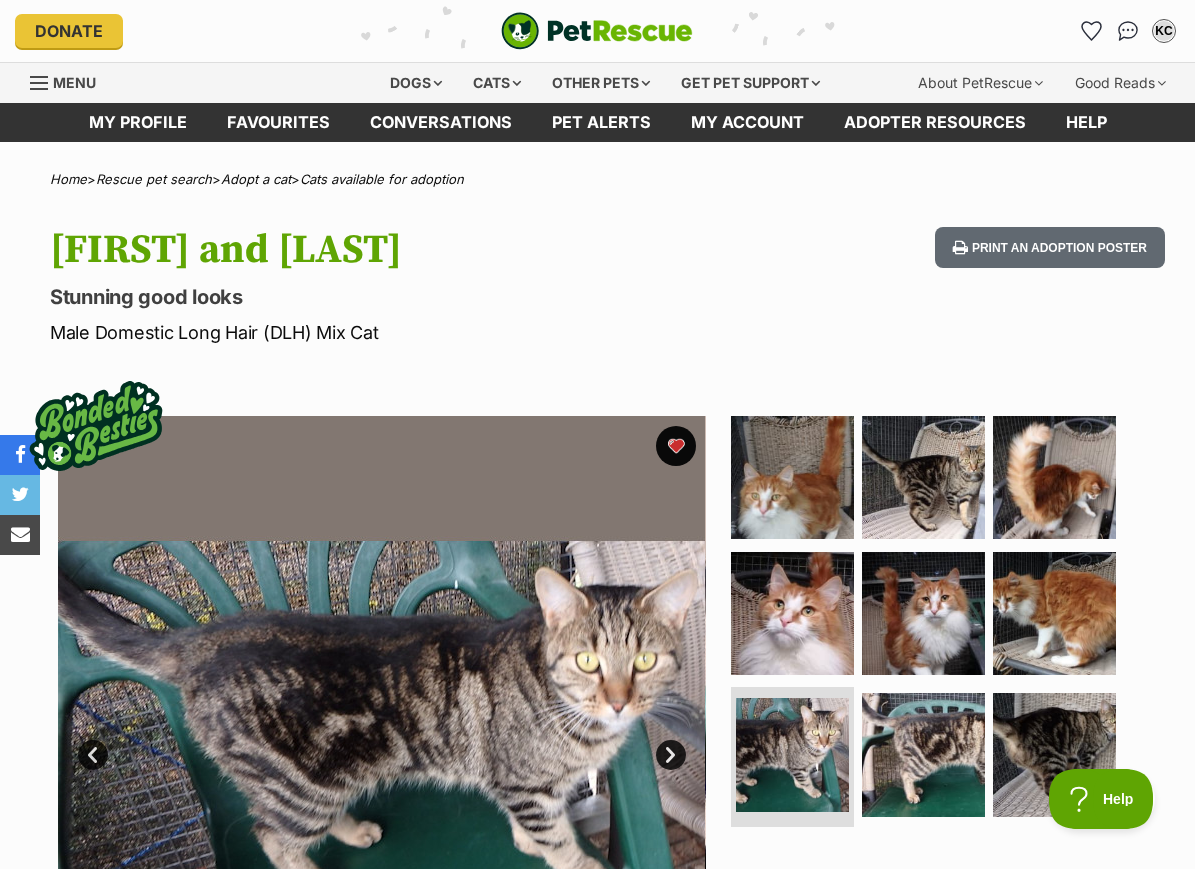 click at bounding box center (923, 477) 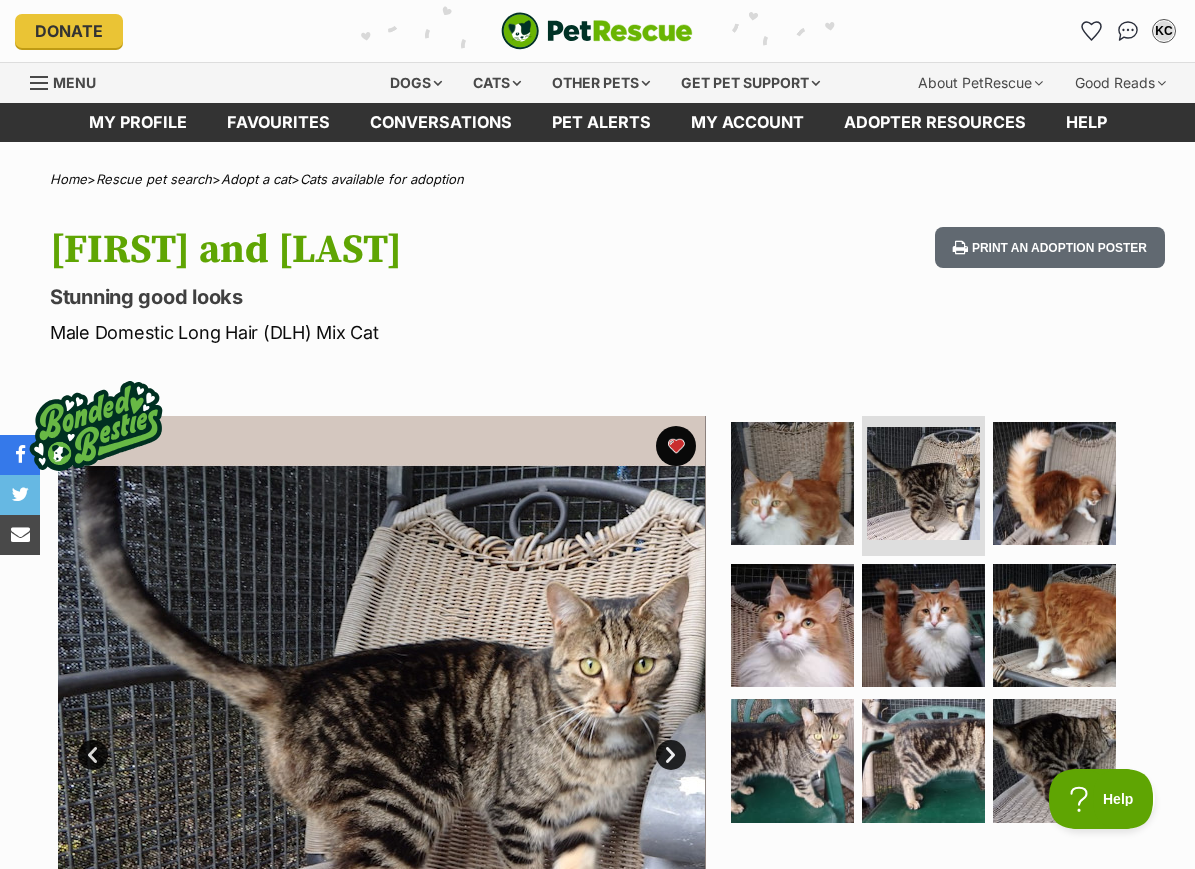 scroll, scrollTop: 0, scrollLeft: 0, axis: both 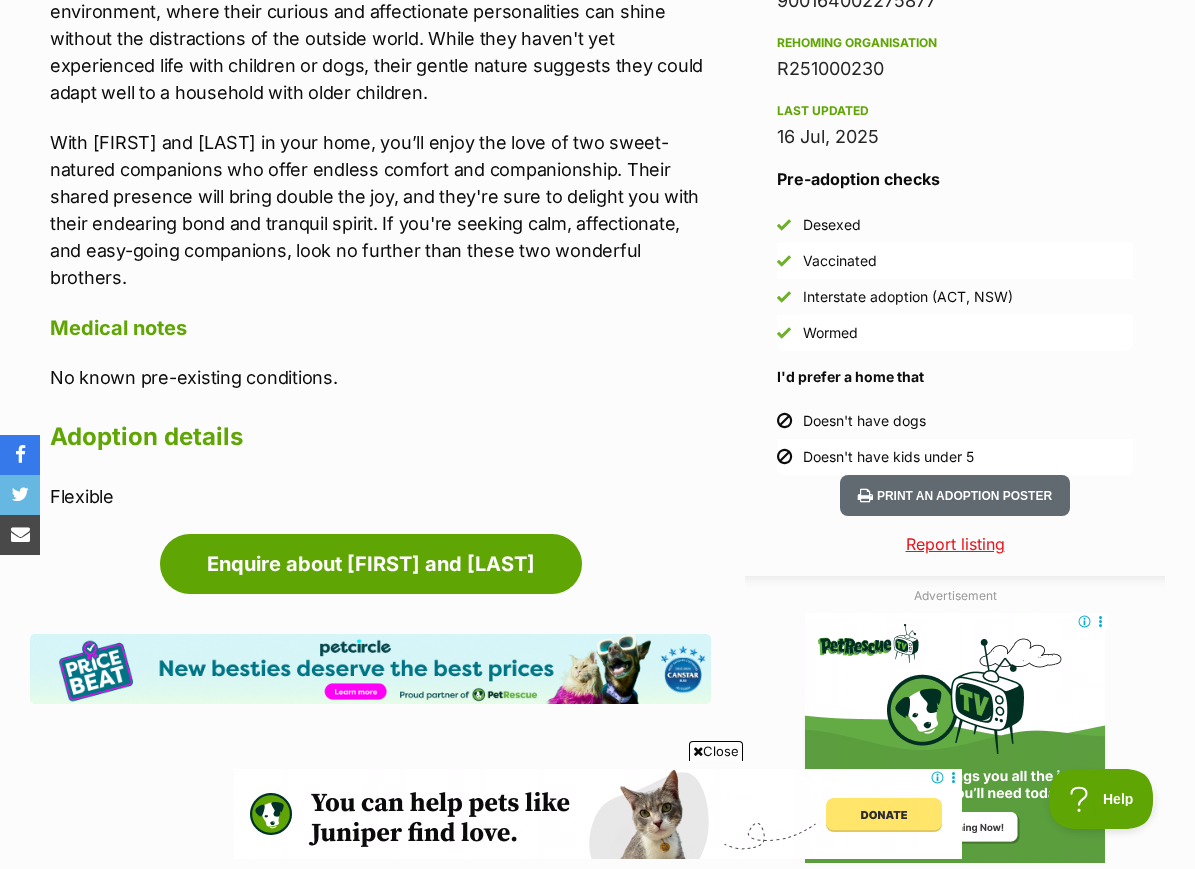 click on "Advertisement
Adoption information
I've been adopted!
This pet is no longer available
On Hold
Enquire about [FIRST] and [LAST]
Find available pets like this!
Rescue group
Moggie cat/kitten rescue and adoption
PetRescue ID
1070504
Location
[CITY], [STATE]
Age
1 year 10 months
Adoption fee
$200.00
100% of the adoption fee goes directly to Moggie cat/kitten rescue and adoption, the organisation providing their care.
Learn more about adoption fees .
Coat
Long
Microchip number
900164002275877
Rehoming organisation
R251000230
Last updated
16 Jul, 2025
Pre-adoption checks
Desexed
Vaccinated
Interstate adoption (ACT, NSW)
Wormed
I'd prefer a home that
Doesn't have dogs
Doesn't have kids under 5" at bounding box center (597, 500) 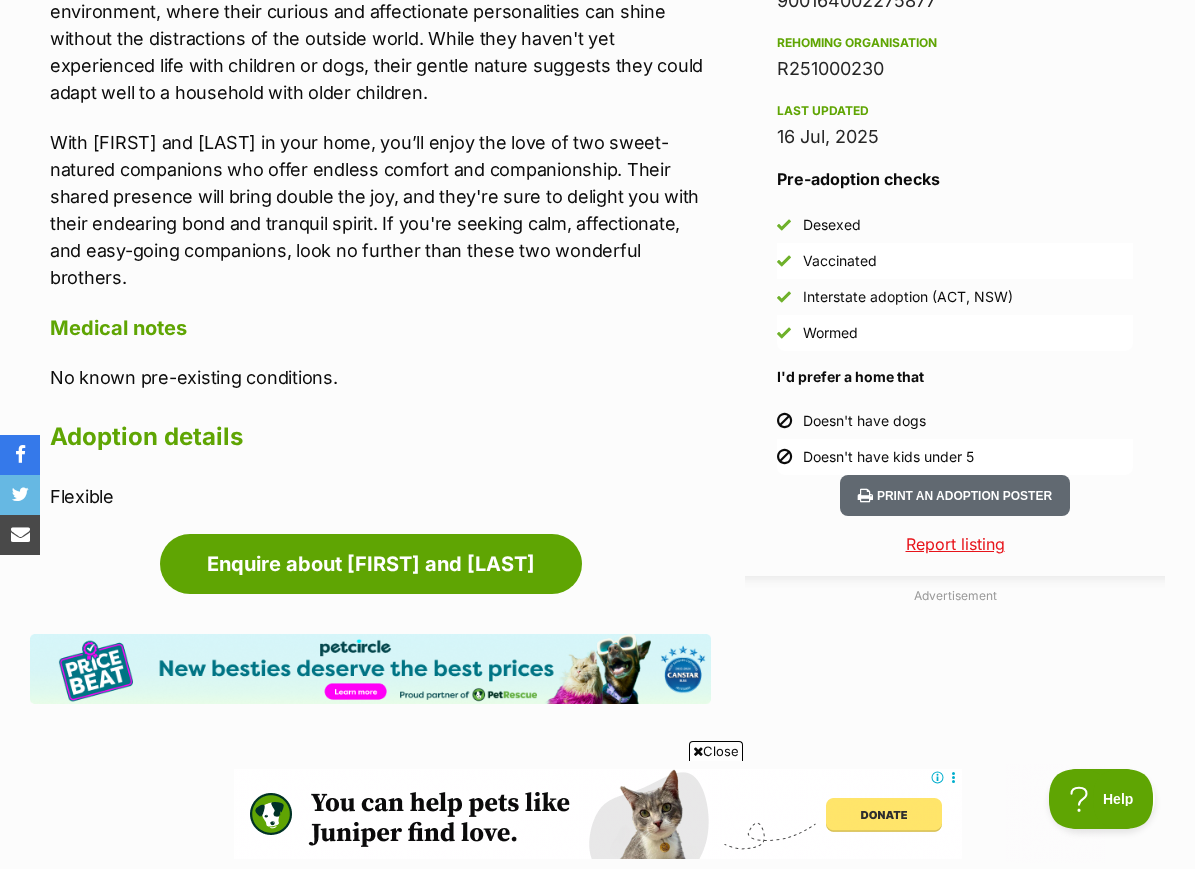 scroll, scrollTop: 0, scrollLeft: 0, axis: both 